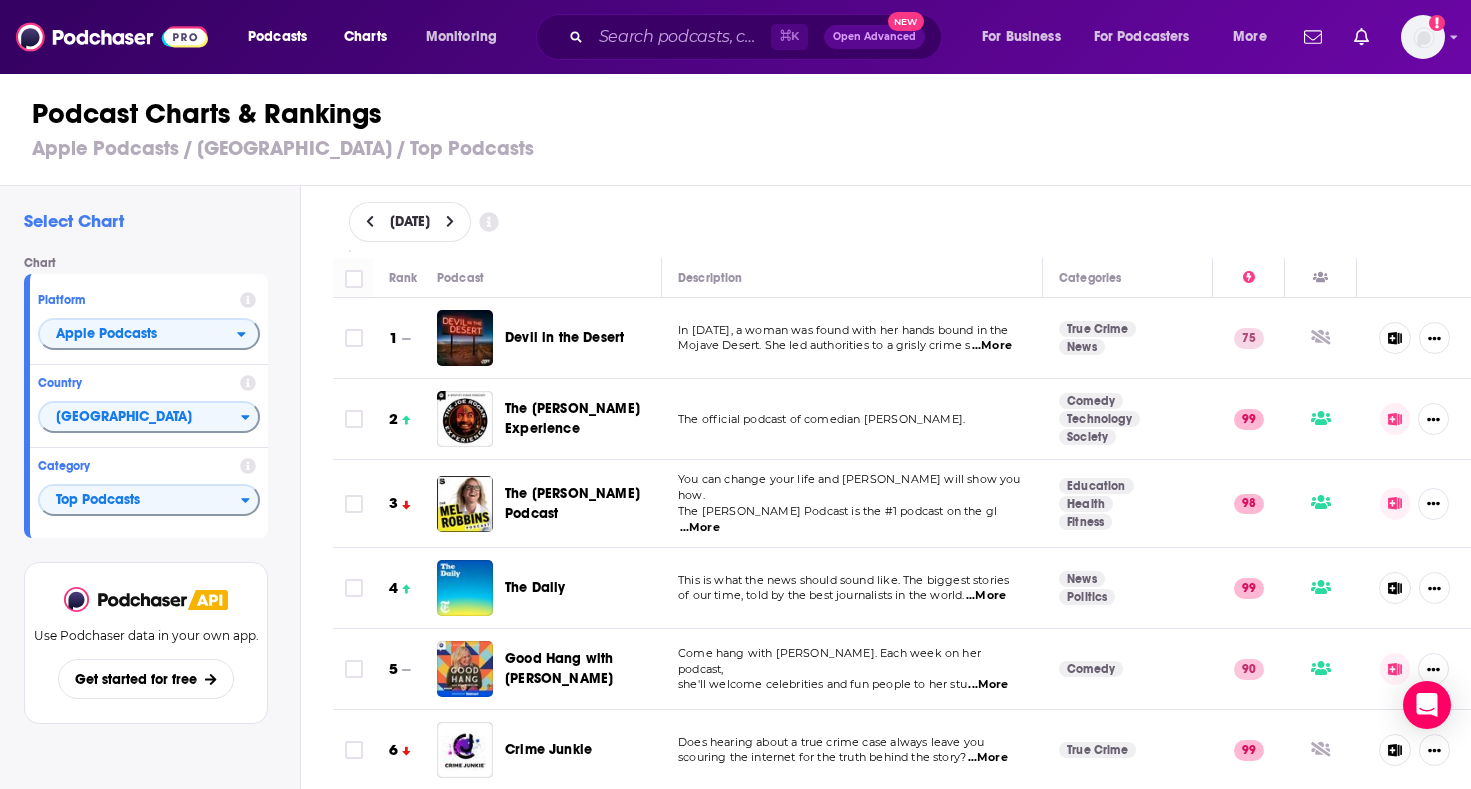 scroll, scrollTop: 0, scrollLeft: 0, axis: both 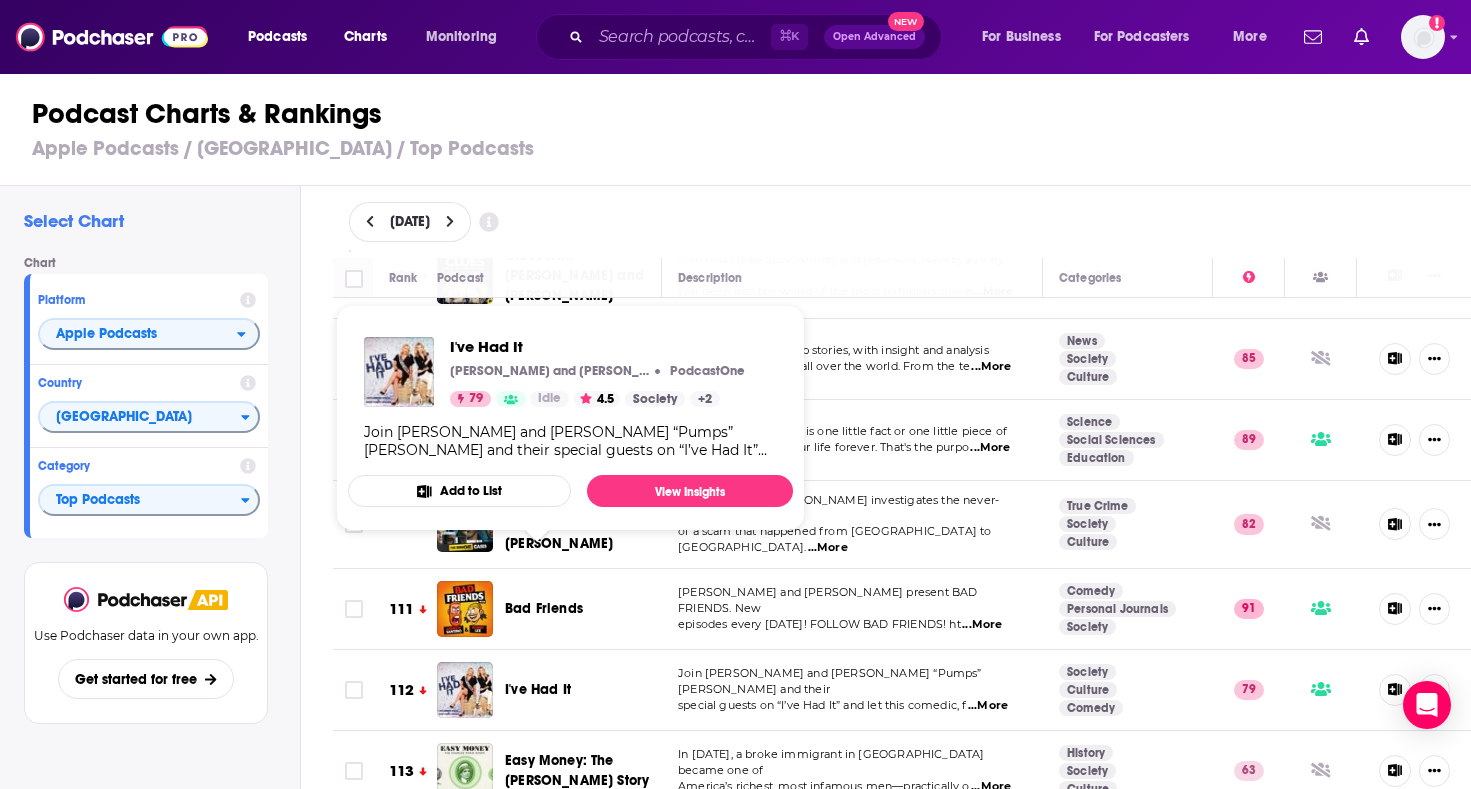 click on "I've Had It" at bounding box center (538, 689) 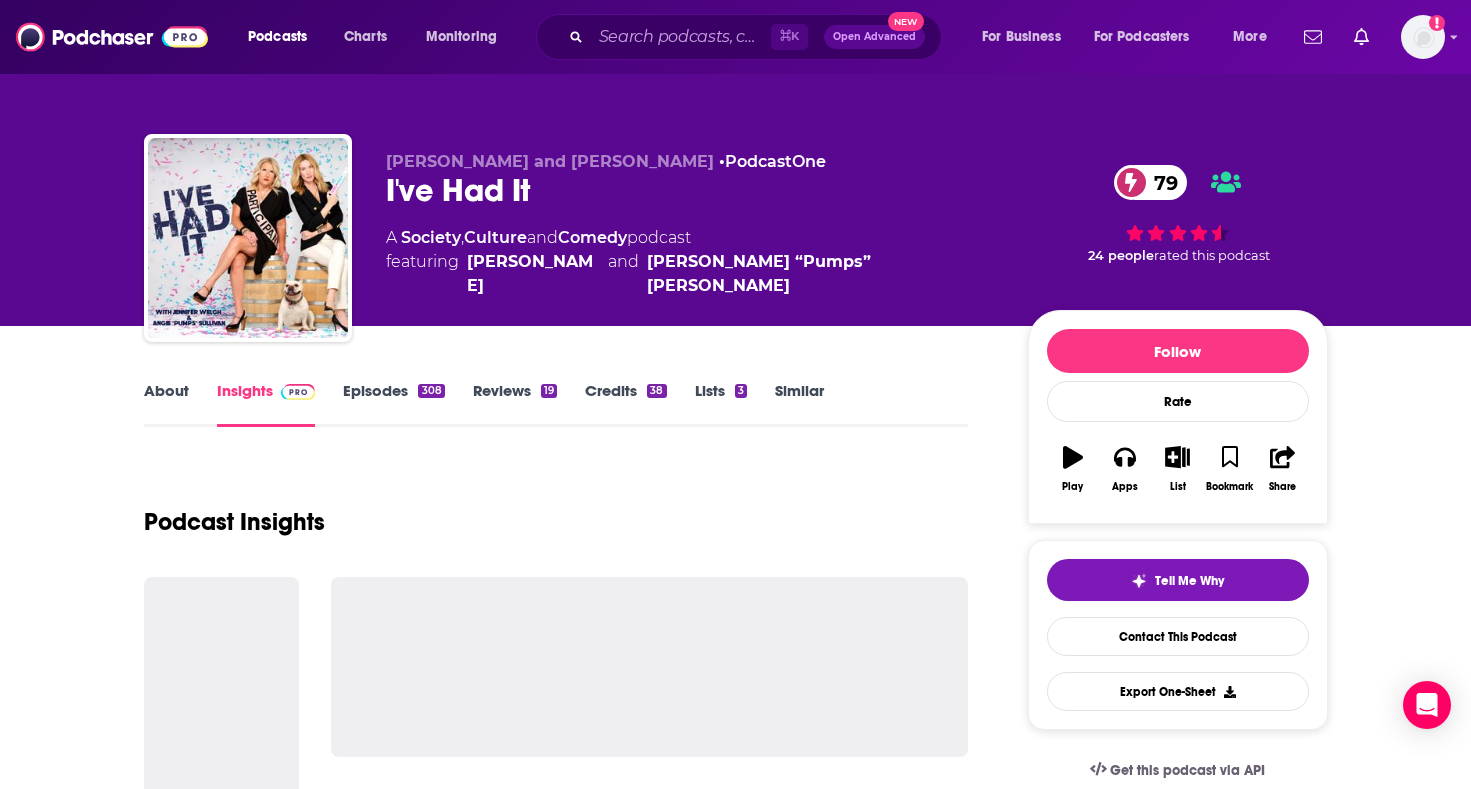 click on "Episodes 308" at bounding box center (393, 404) 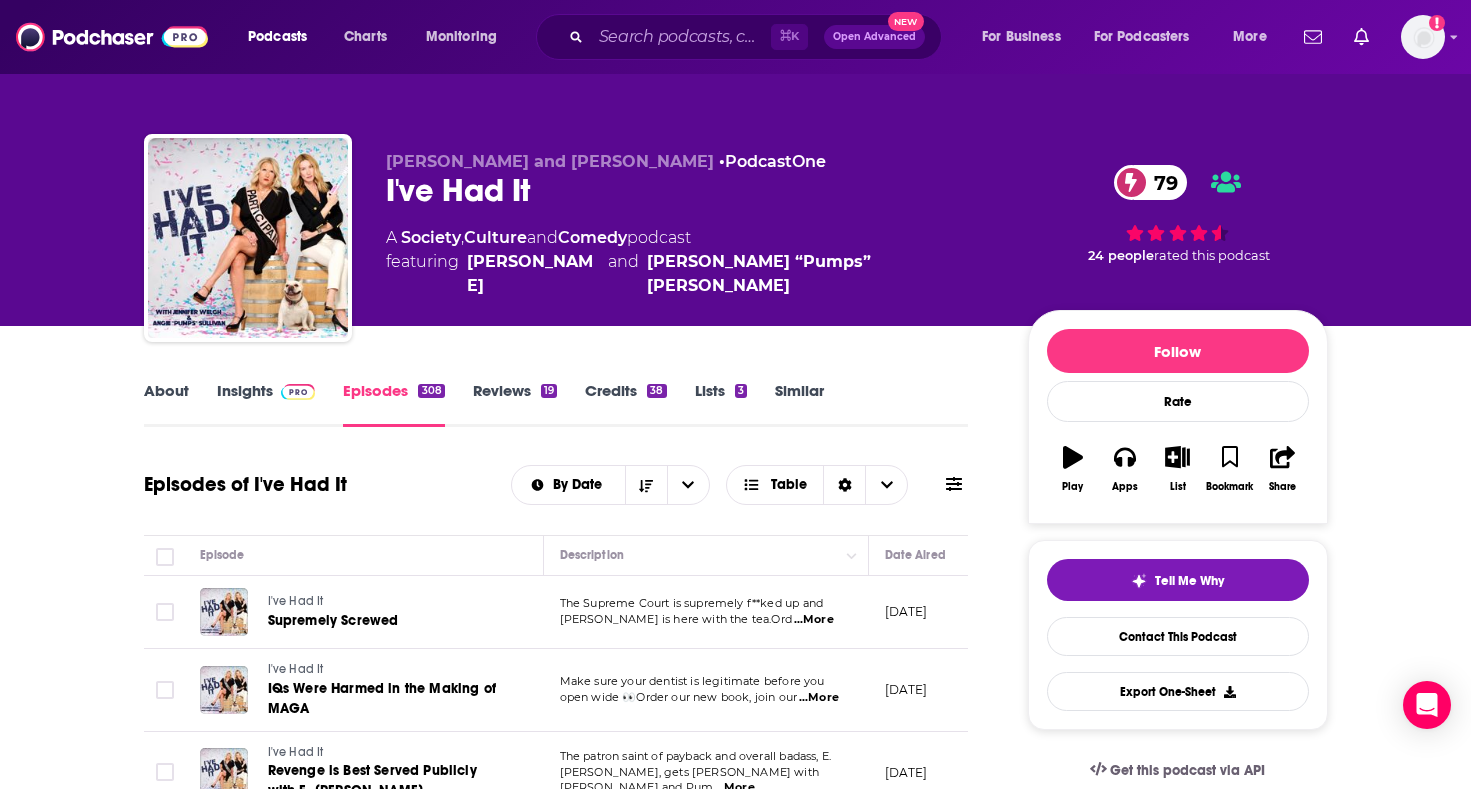 click on "...More" at bounding box center [814, 620] 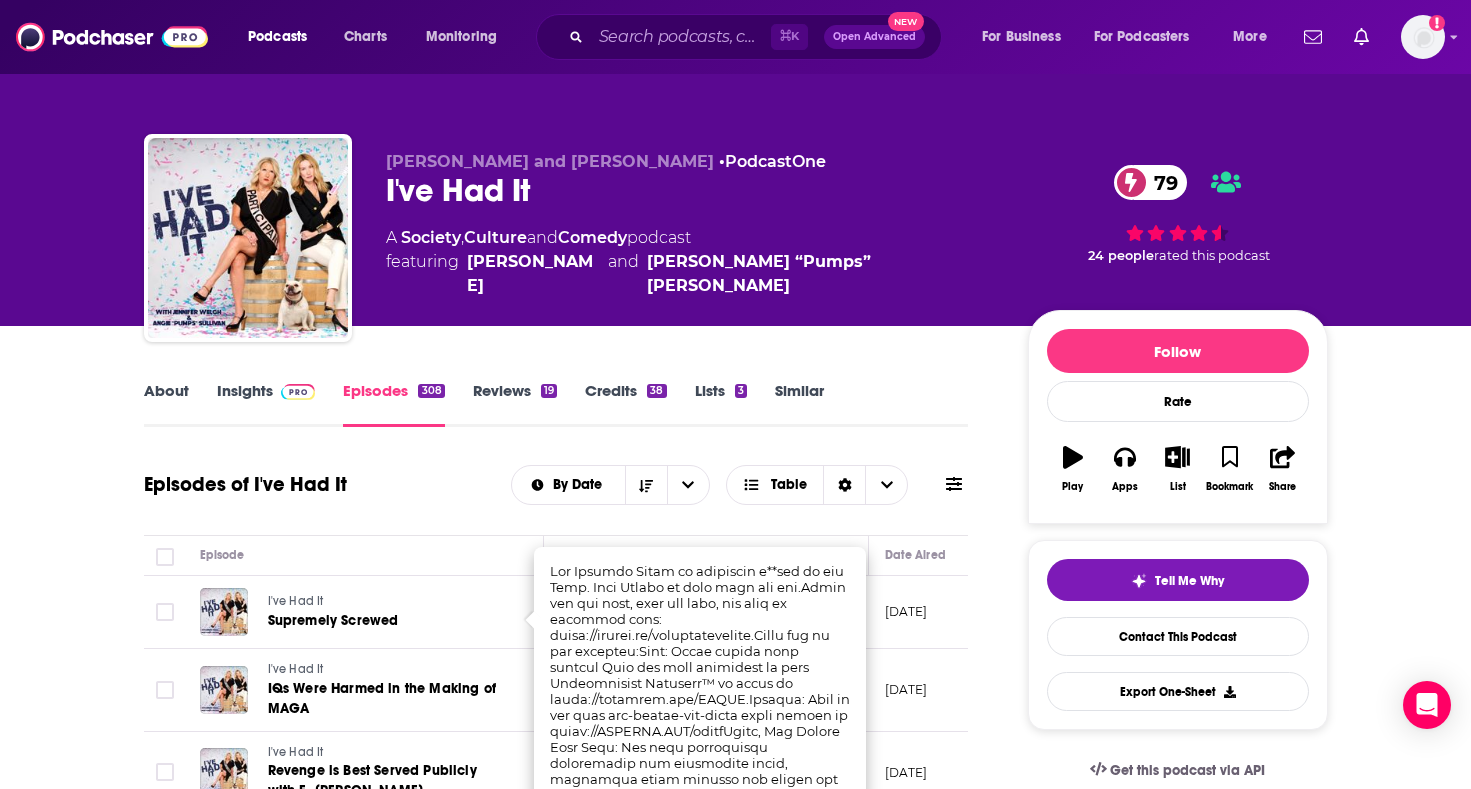 click on "About Insights Episodes 308 Reviews 19 Credits 38 Lists 3 Similar" at bounding box center (556, 402) 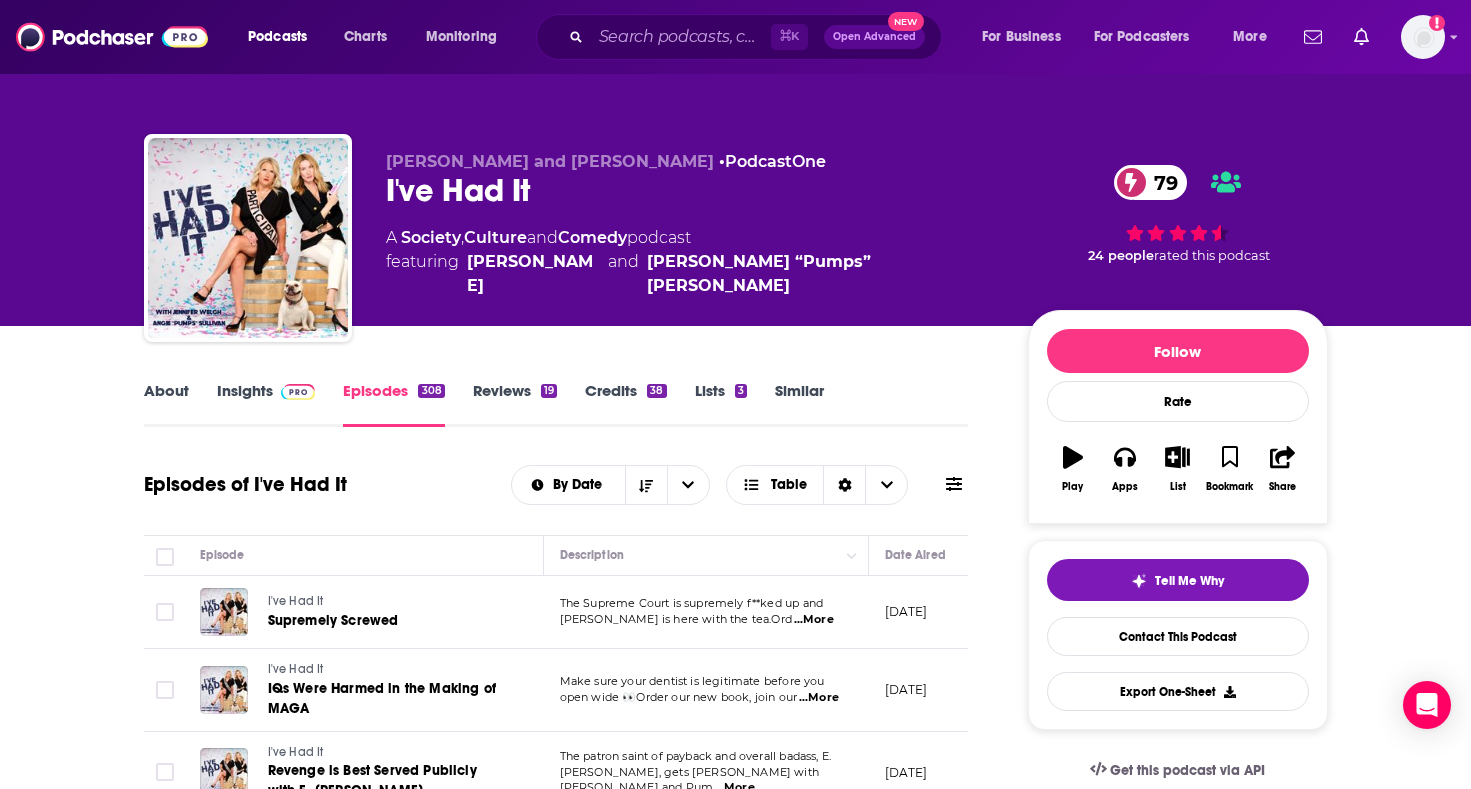scroll, scrollTop: 523, scrollLeft: 0, axis: vertical 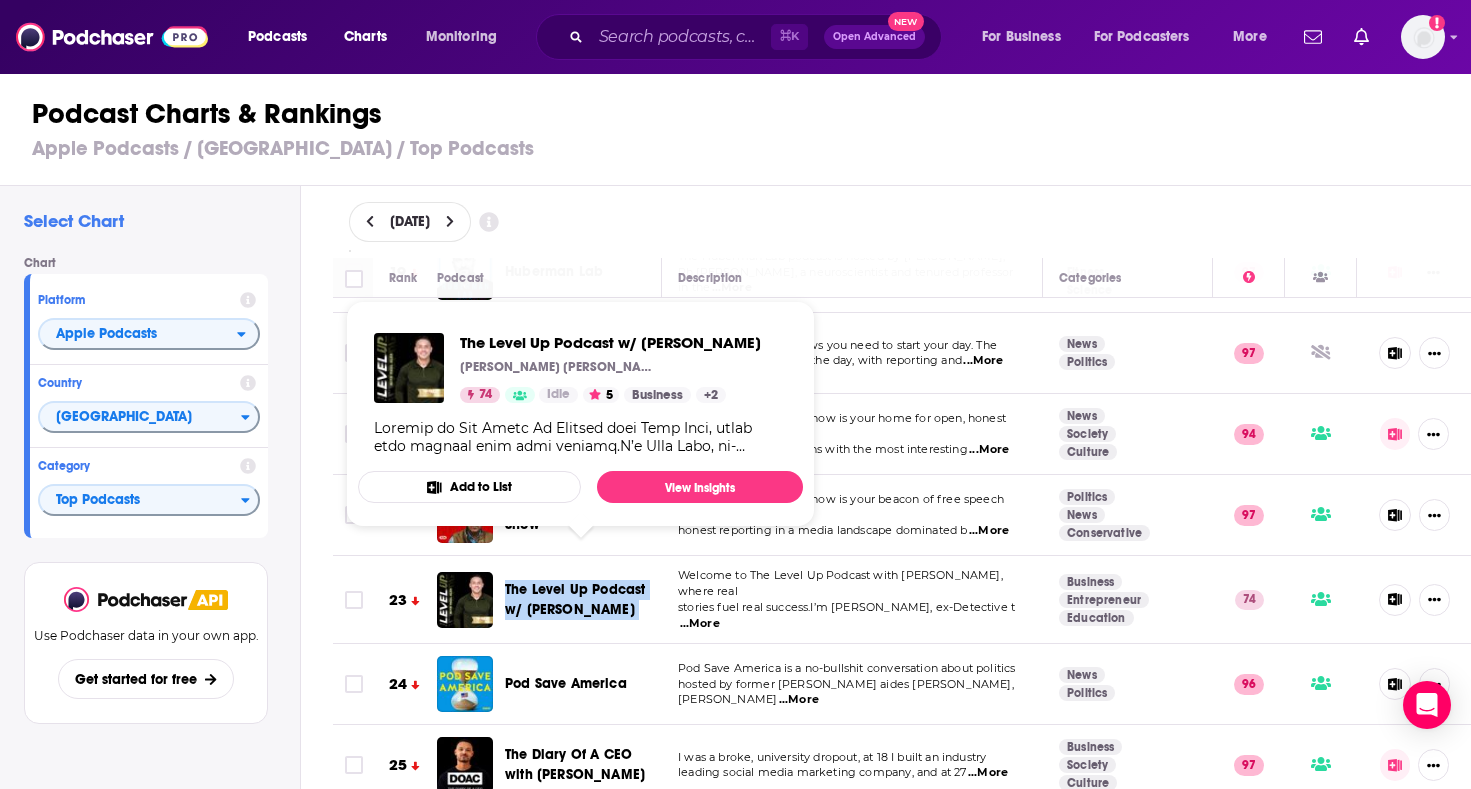 drag, startPoint x: 569, startPoint y: 571, endPoint x: 651, endPoint y: 340, distance: 245.12242 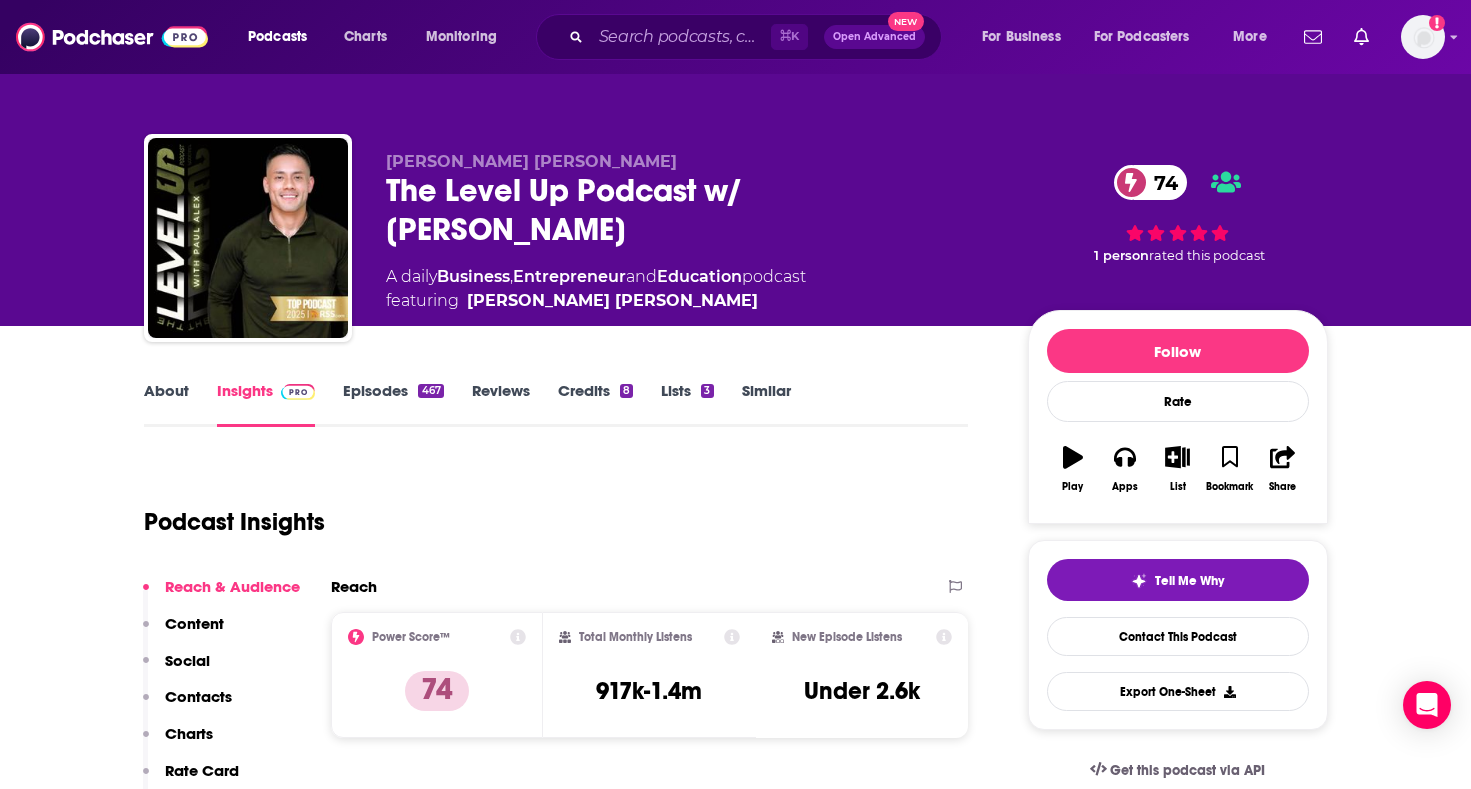 click on "Episodes 467" at bounding box center [393, 404] 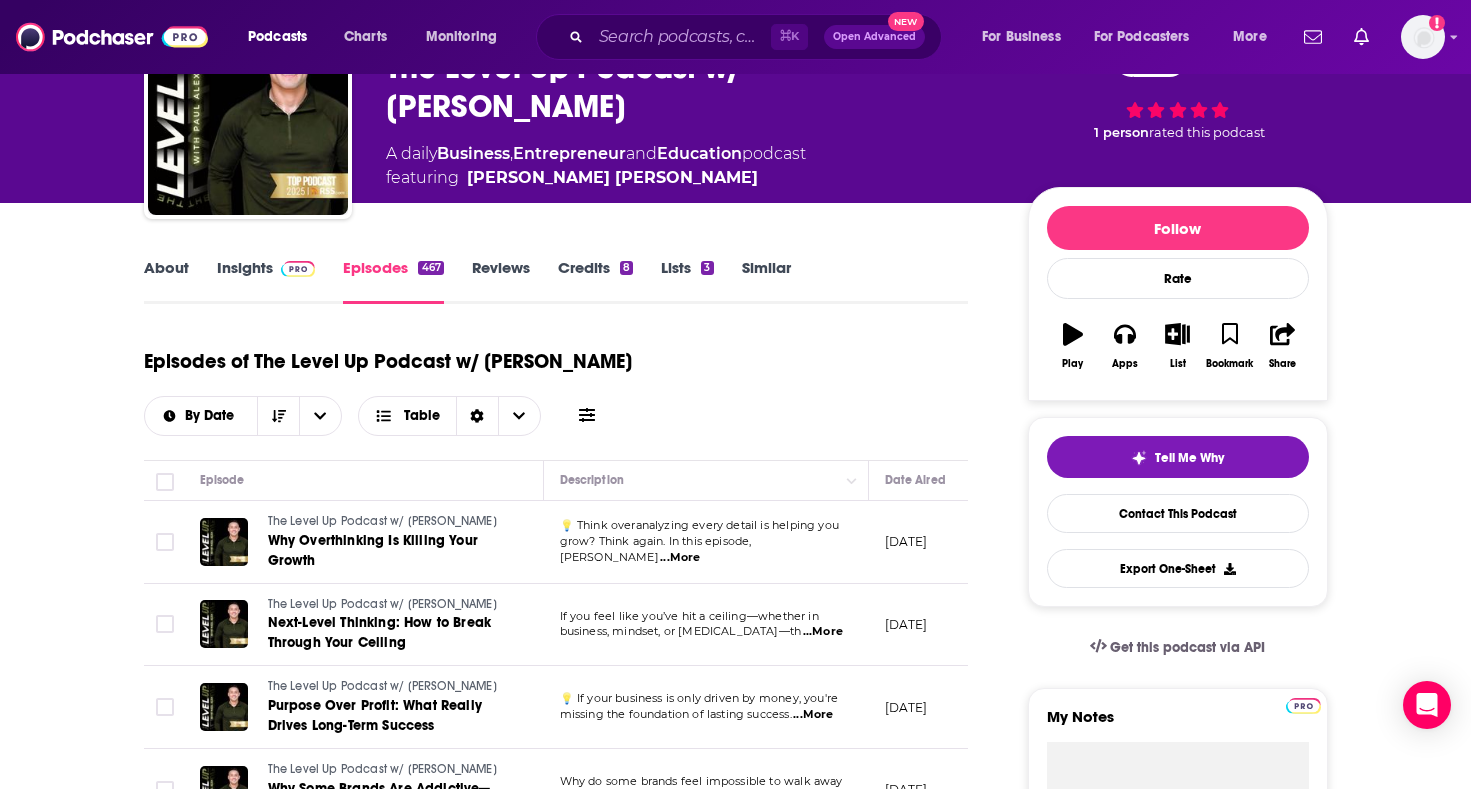 scroll, scrollTop: 125, scrollLeft: 0, axis: vertical 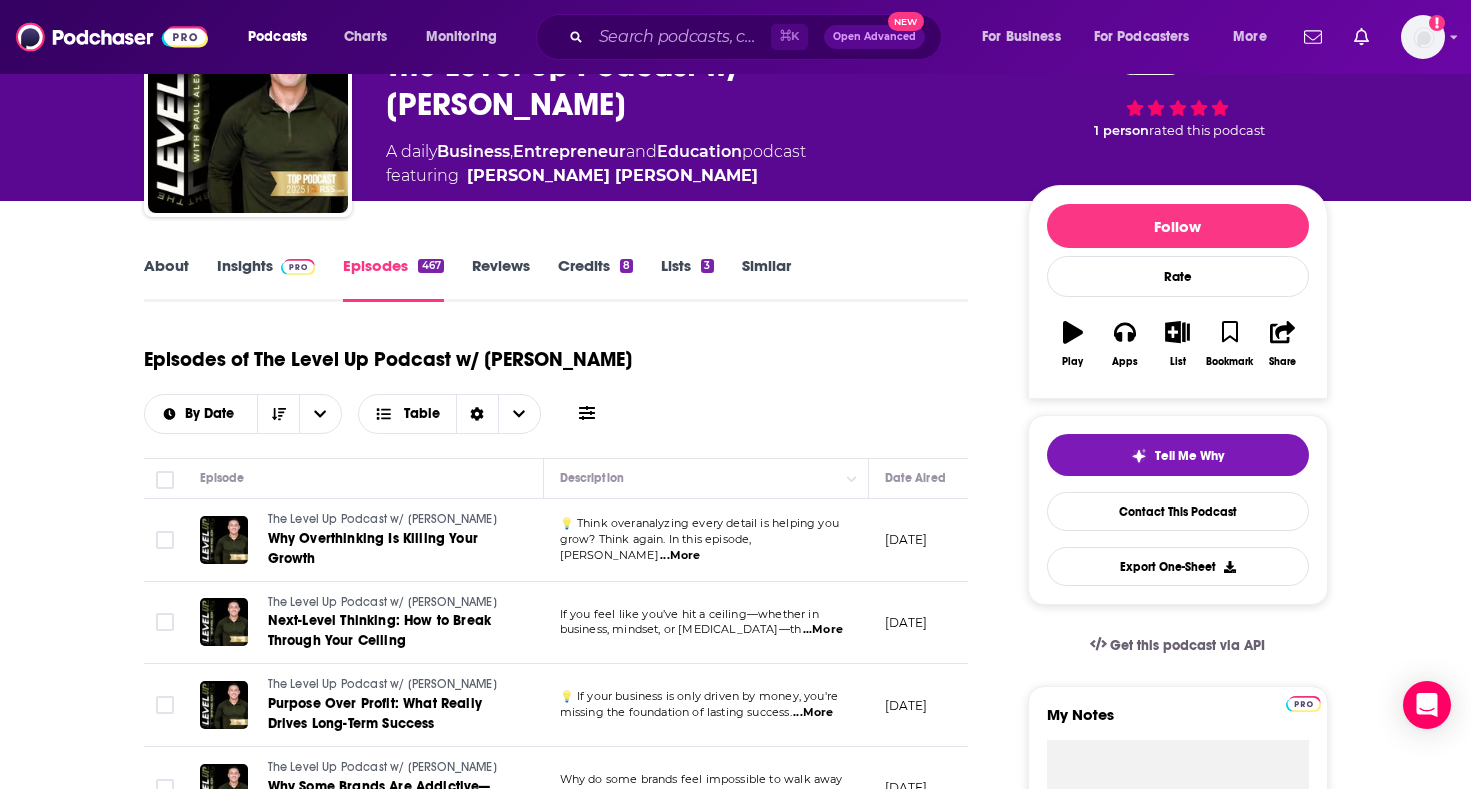 click on "...More" at bounding box center (680, 556) 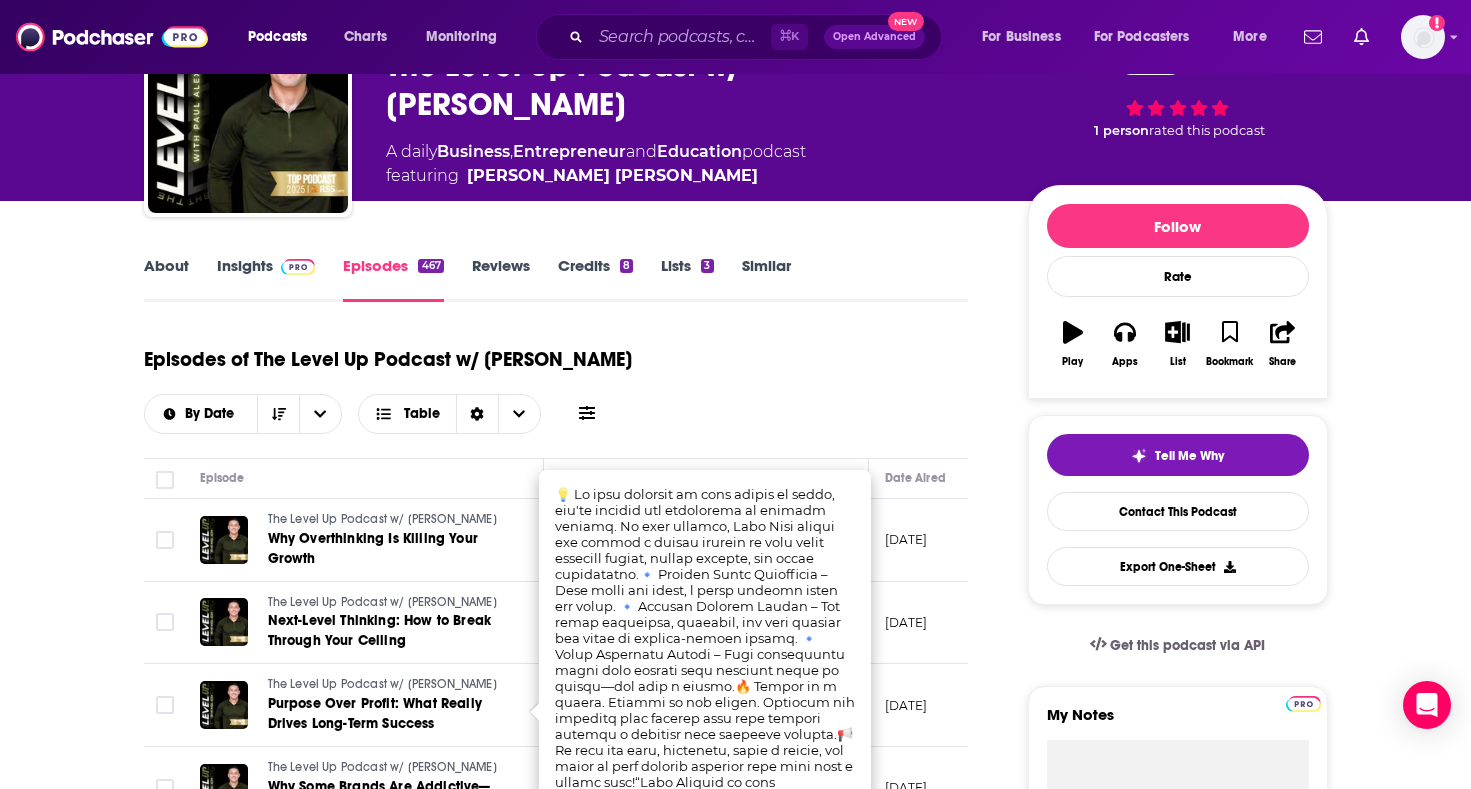 click on "Episodes of The Level Up Podcast w/ [PERSON_NAME] By Date Table" at bounding box center [556, 384] 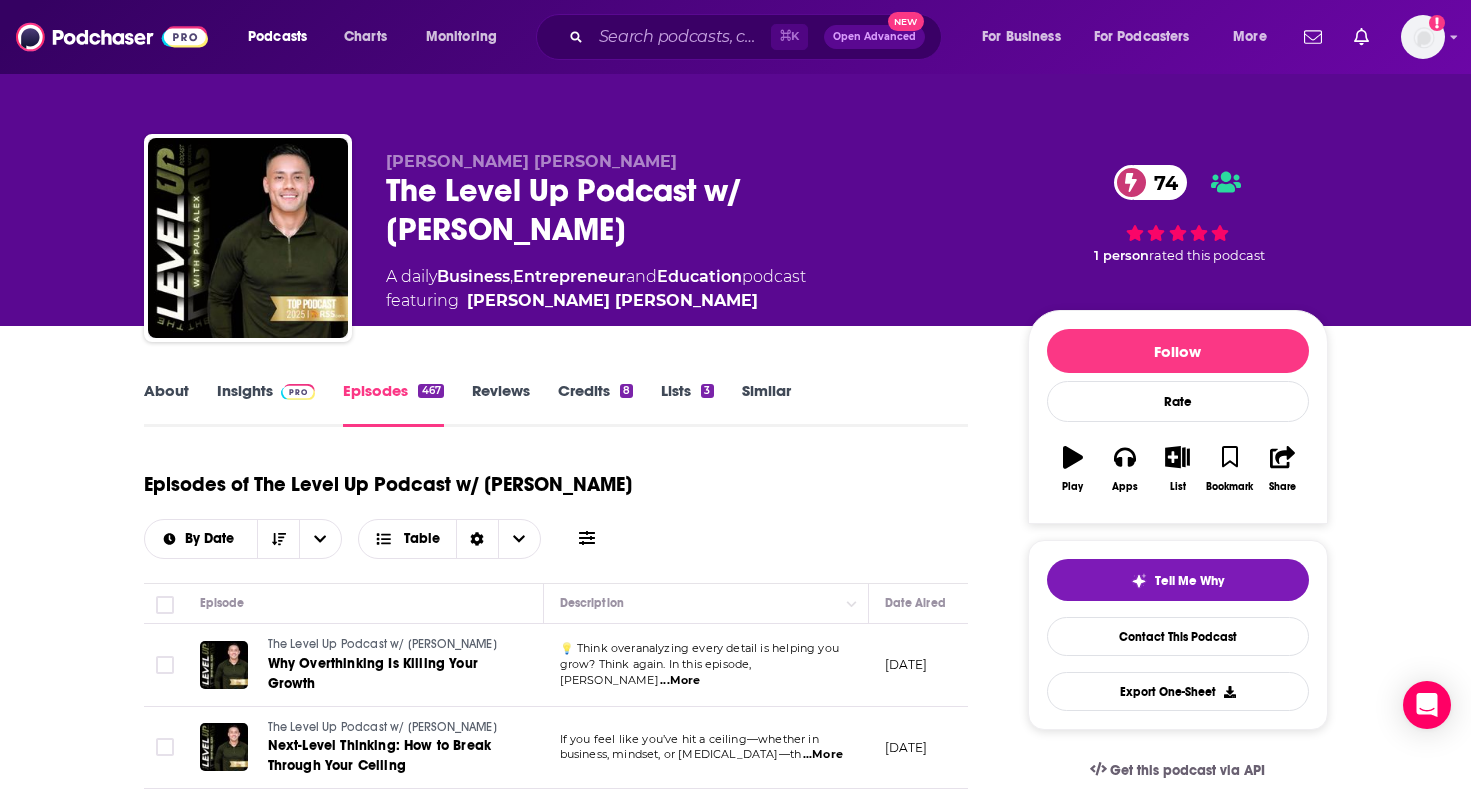 scroll, scrollTop: 0, scrollLeft: 0, axis: both 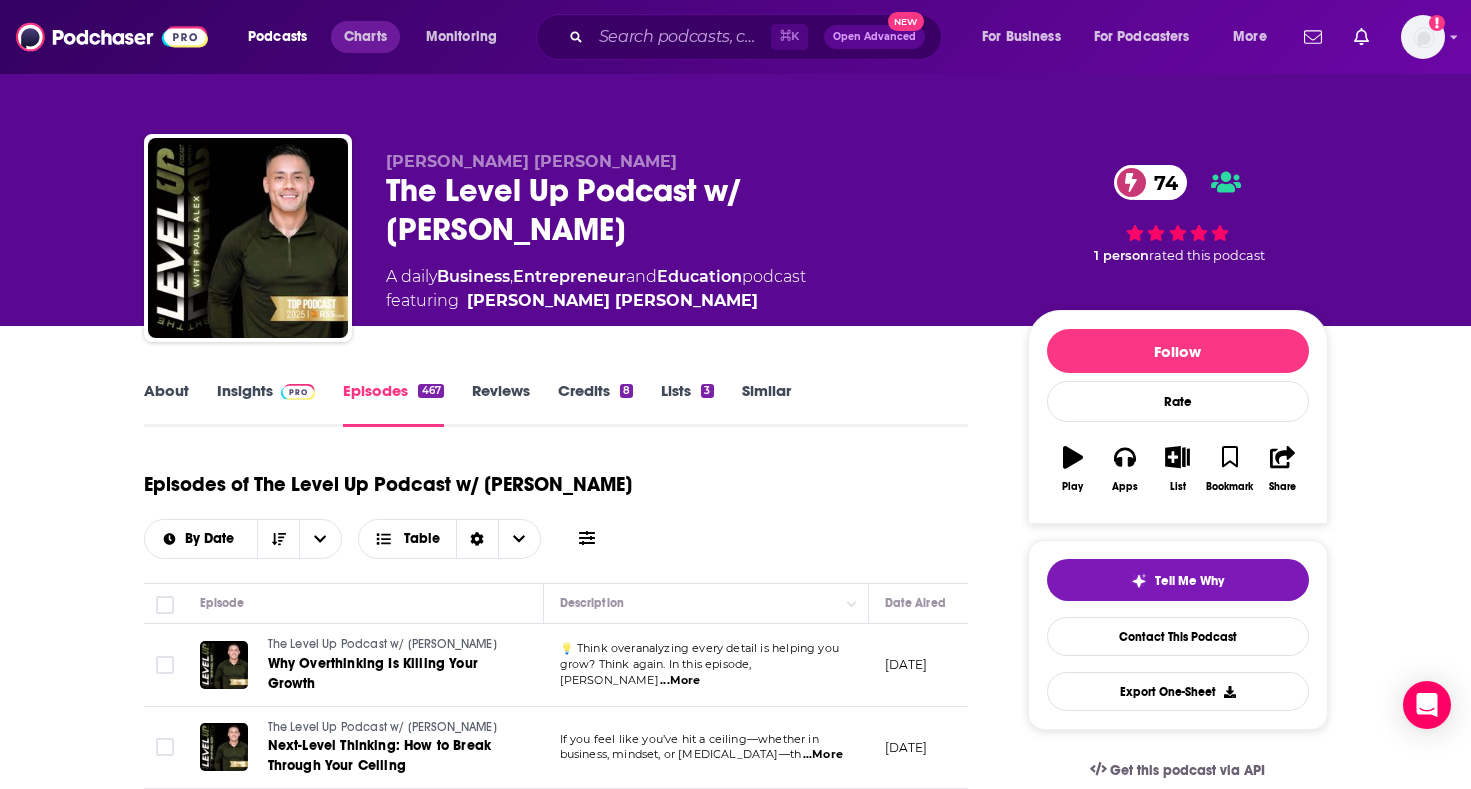 click on "Charts" at bounding box center [365, 37] 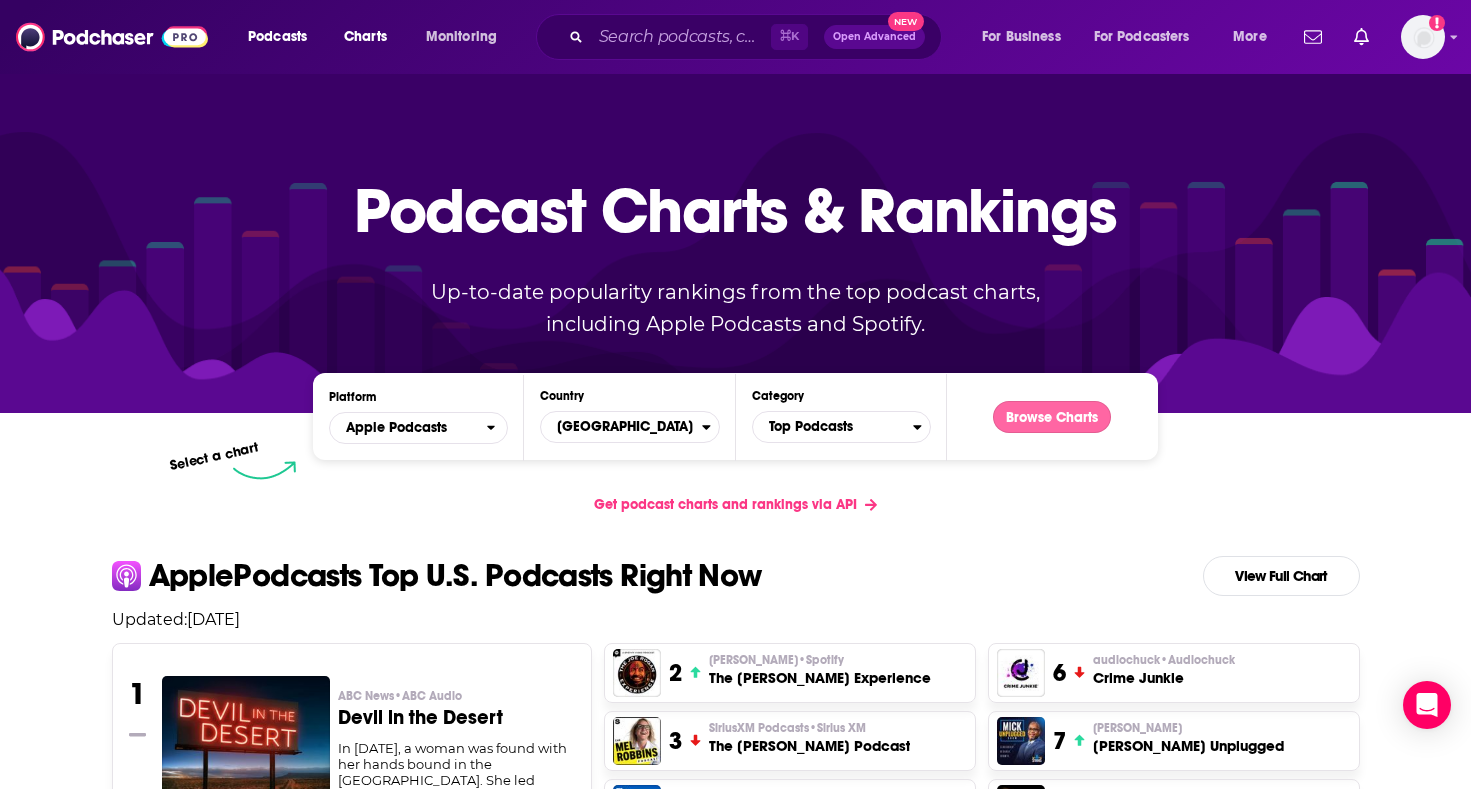 click on "Browse Charts" at bounding box center [1052, 417] 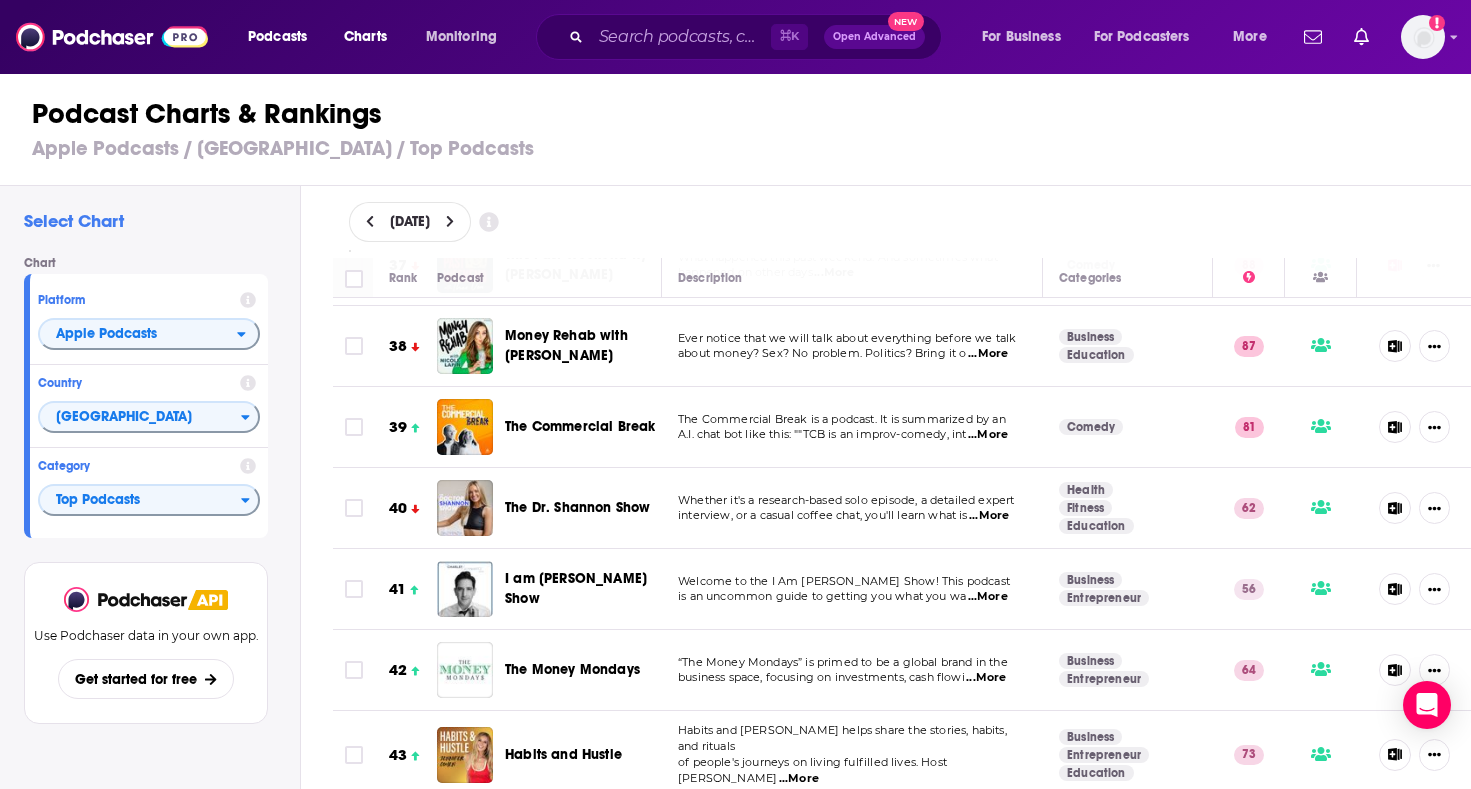 scroll, scrollTop: 3035, scrollLeft: 0, axis: vertical 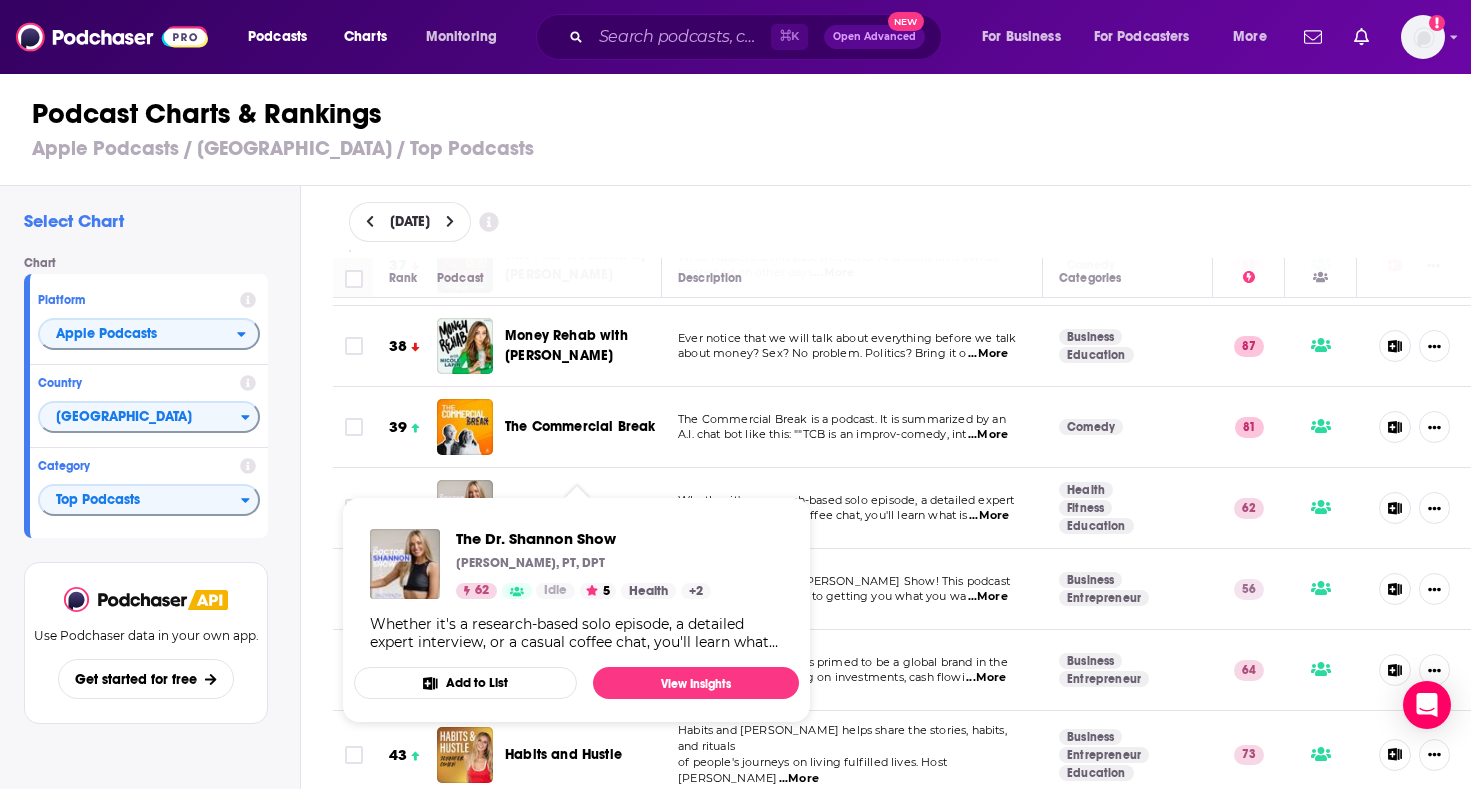 click on "The Dr. Shannon Show" at bounding box center (577, 507) 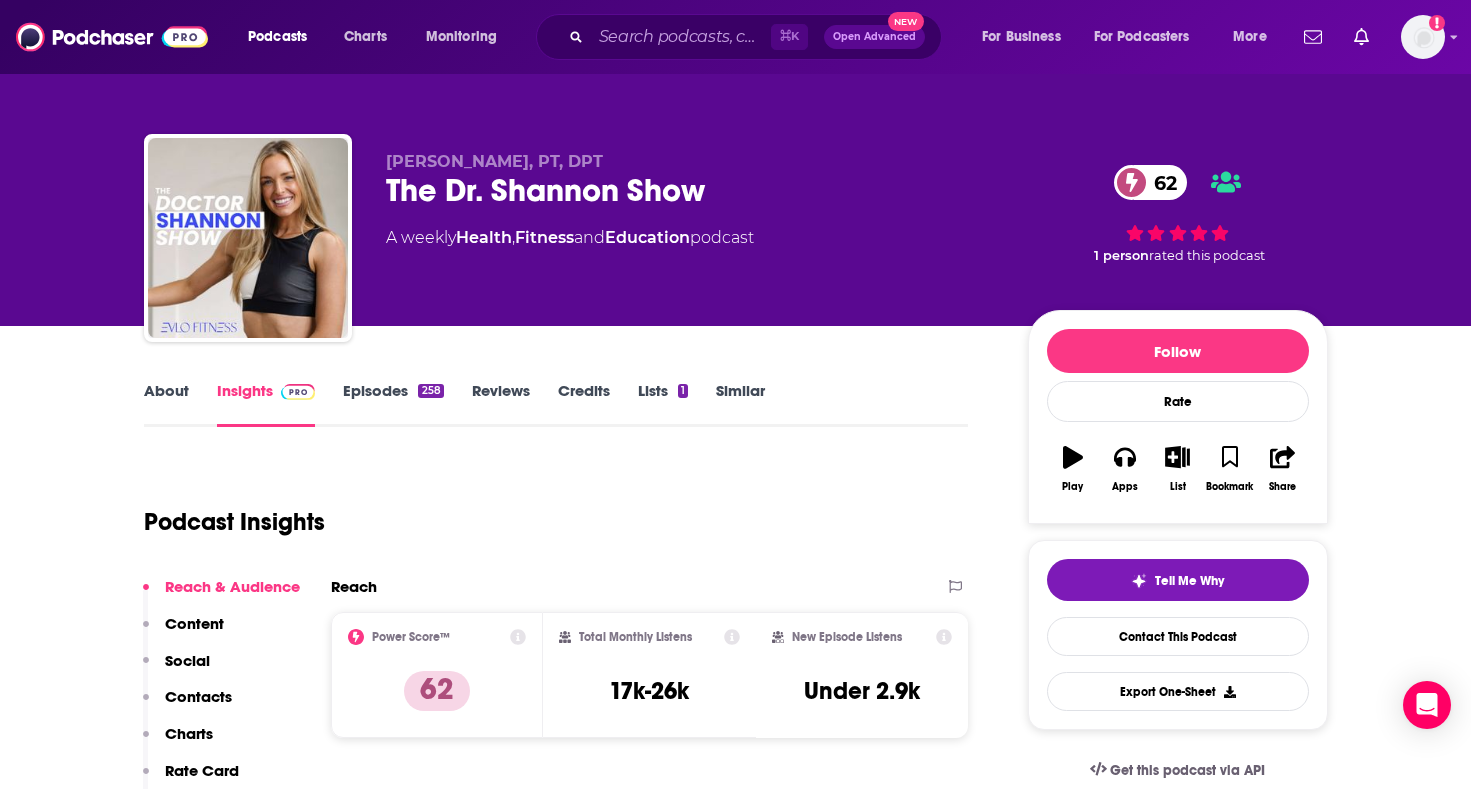 click on "Episodes 258" at bounding box center [393, 404] 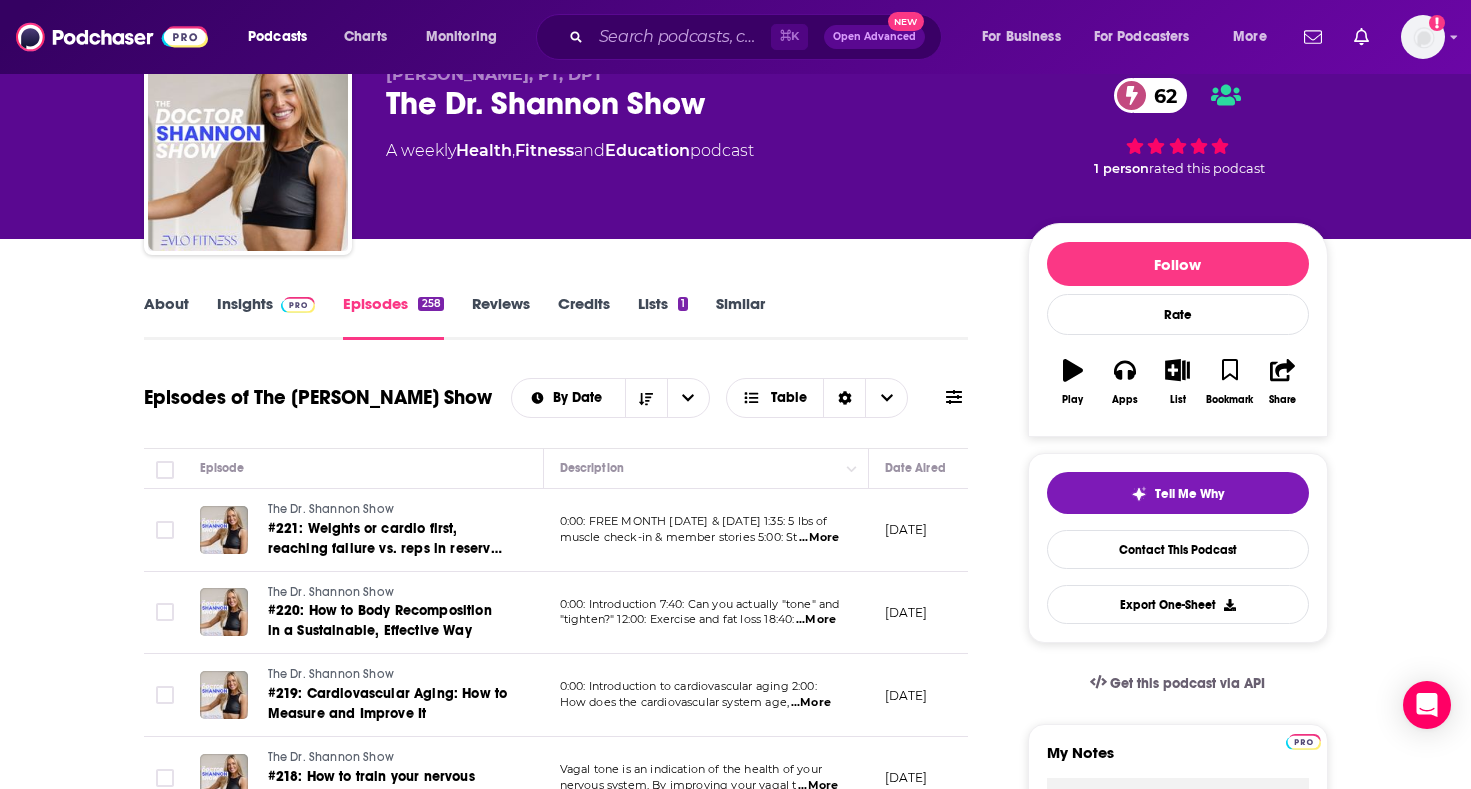 scroll, scrollTop: 87, scrollLeft: 0, axis: vertical 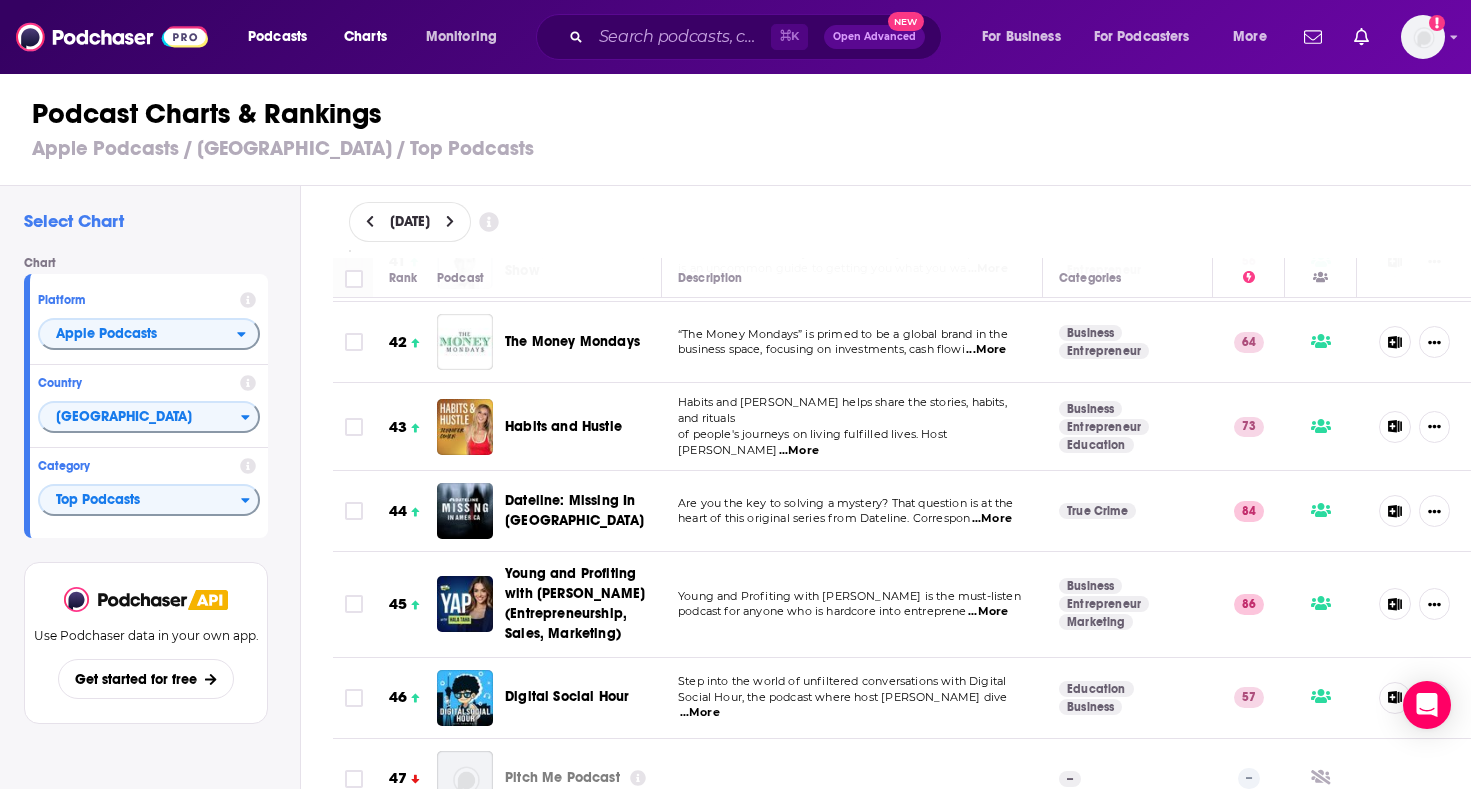 click on "Digital Social Hour" at bounding box center [567, 696] 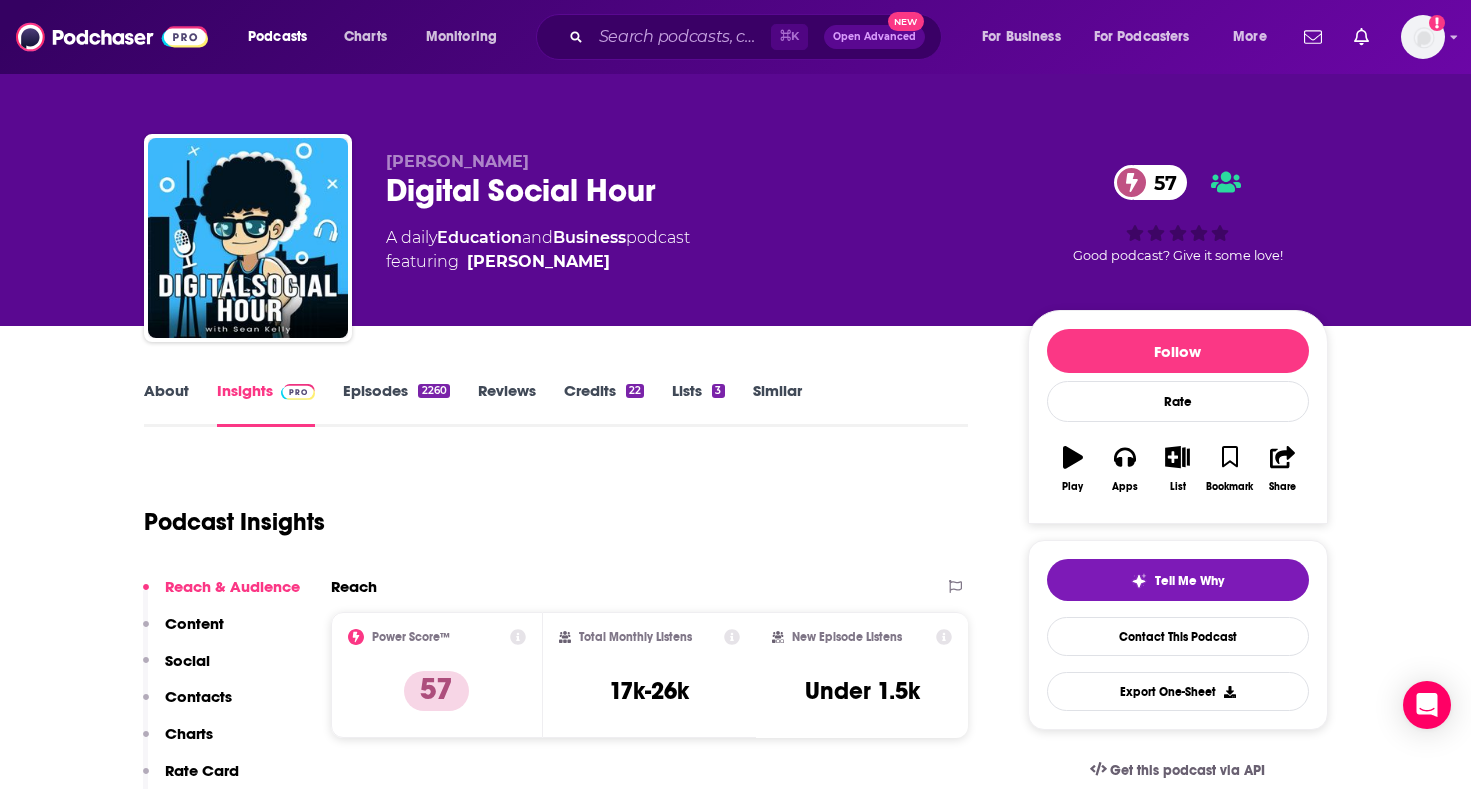 click on "About Insights Episodes 2260 Reviews Credits 22 Lists 3 Similar" at bounding box center (556, 402) 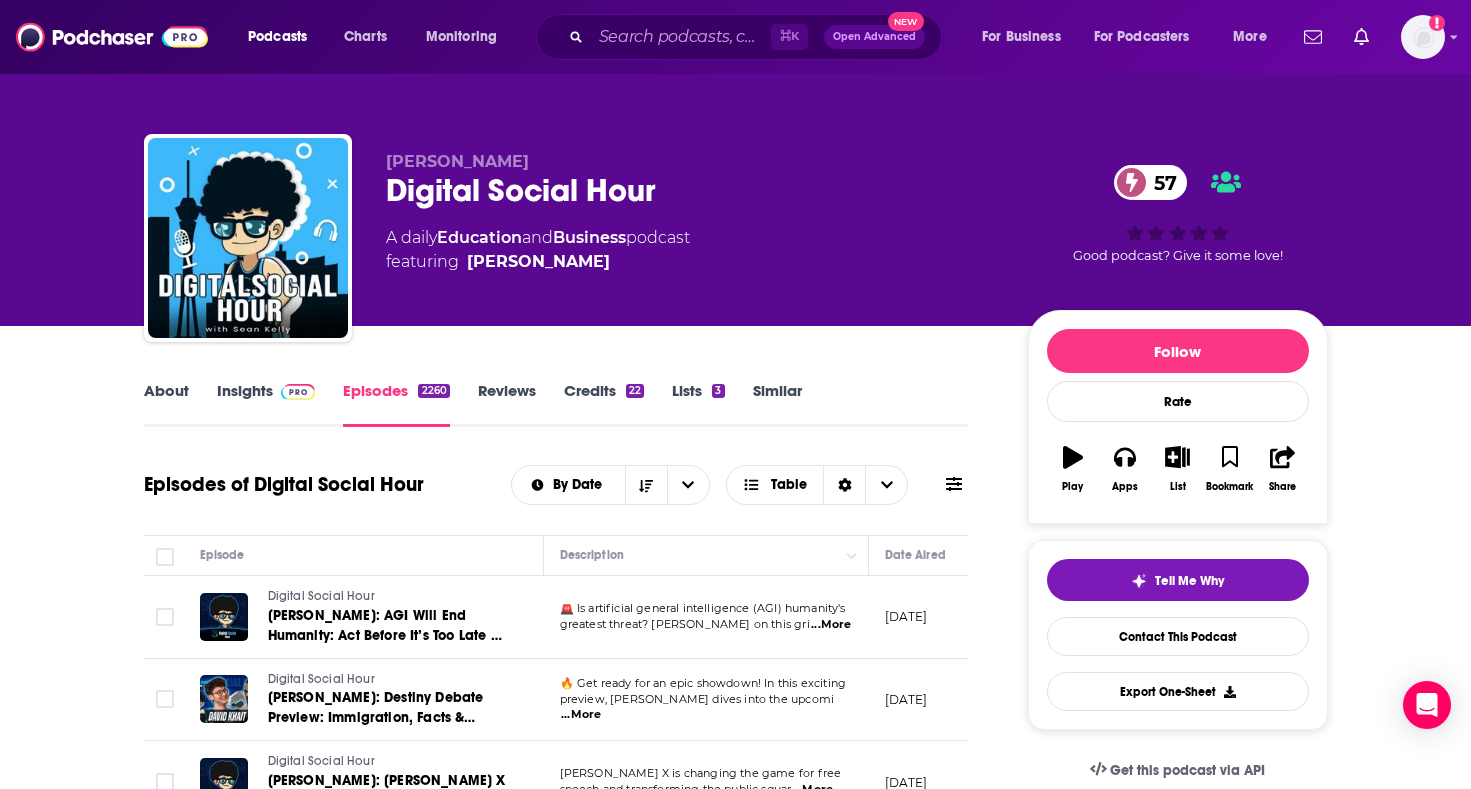 scroll, scrollTop: 0, scrollLeft: 0, axis: both 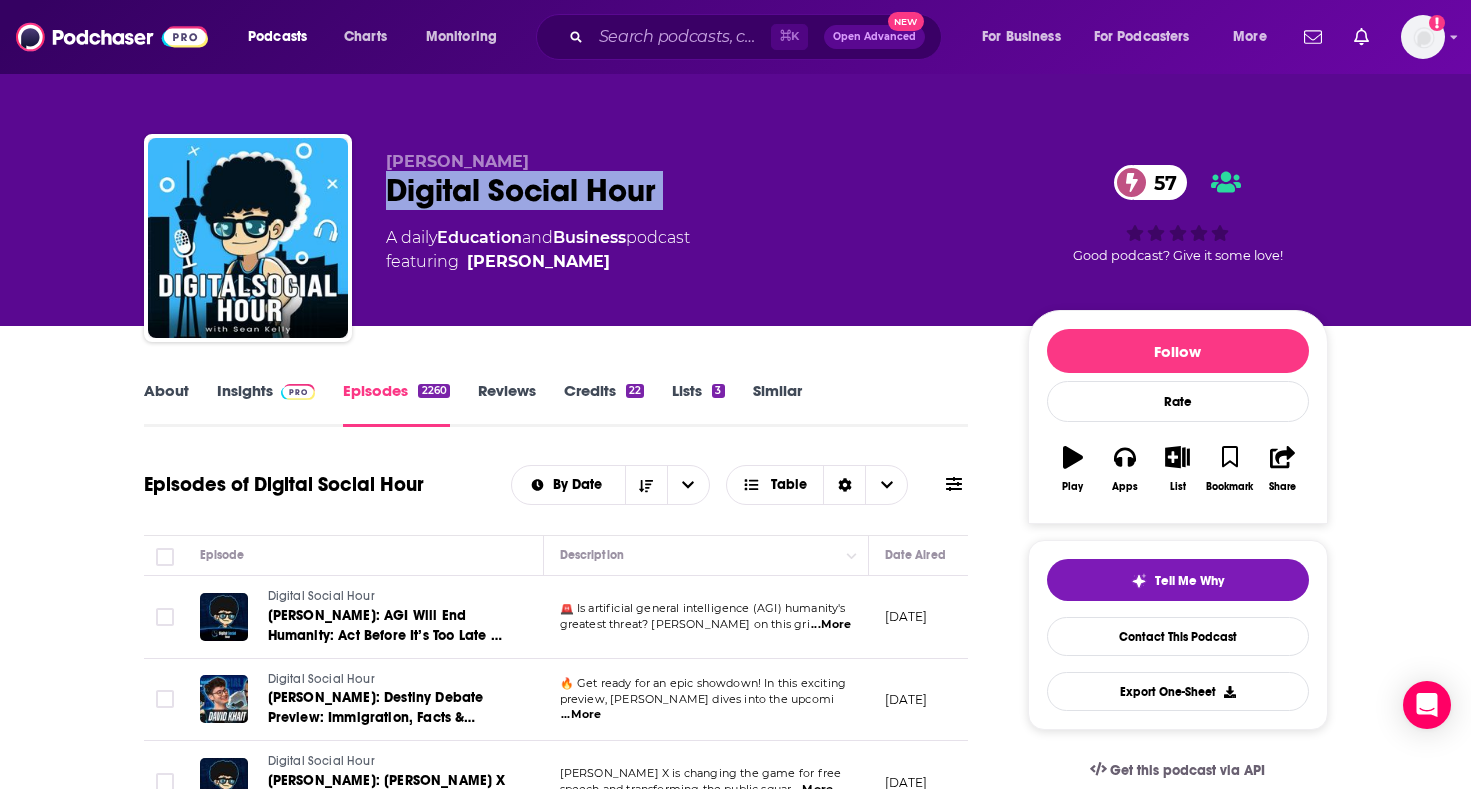 click on "Digital Social Hour 57" at bounding box center (691, 190) 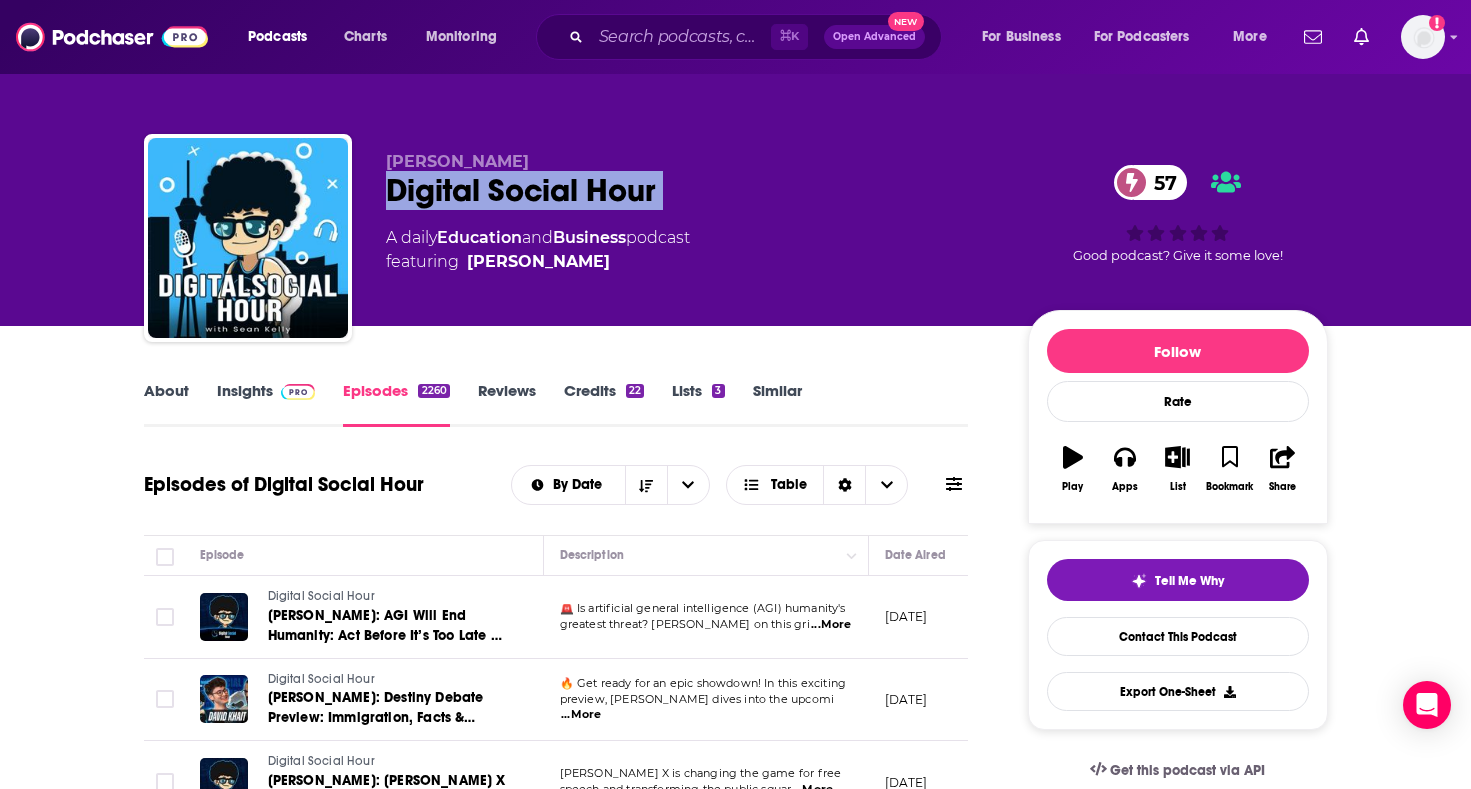 copy on "Digital Social Hour 57" 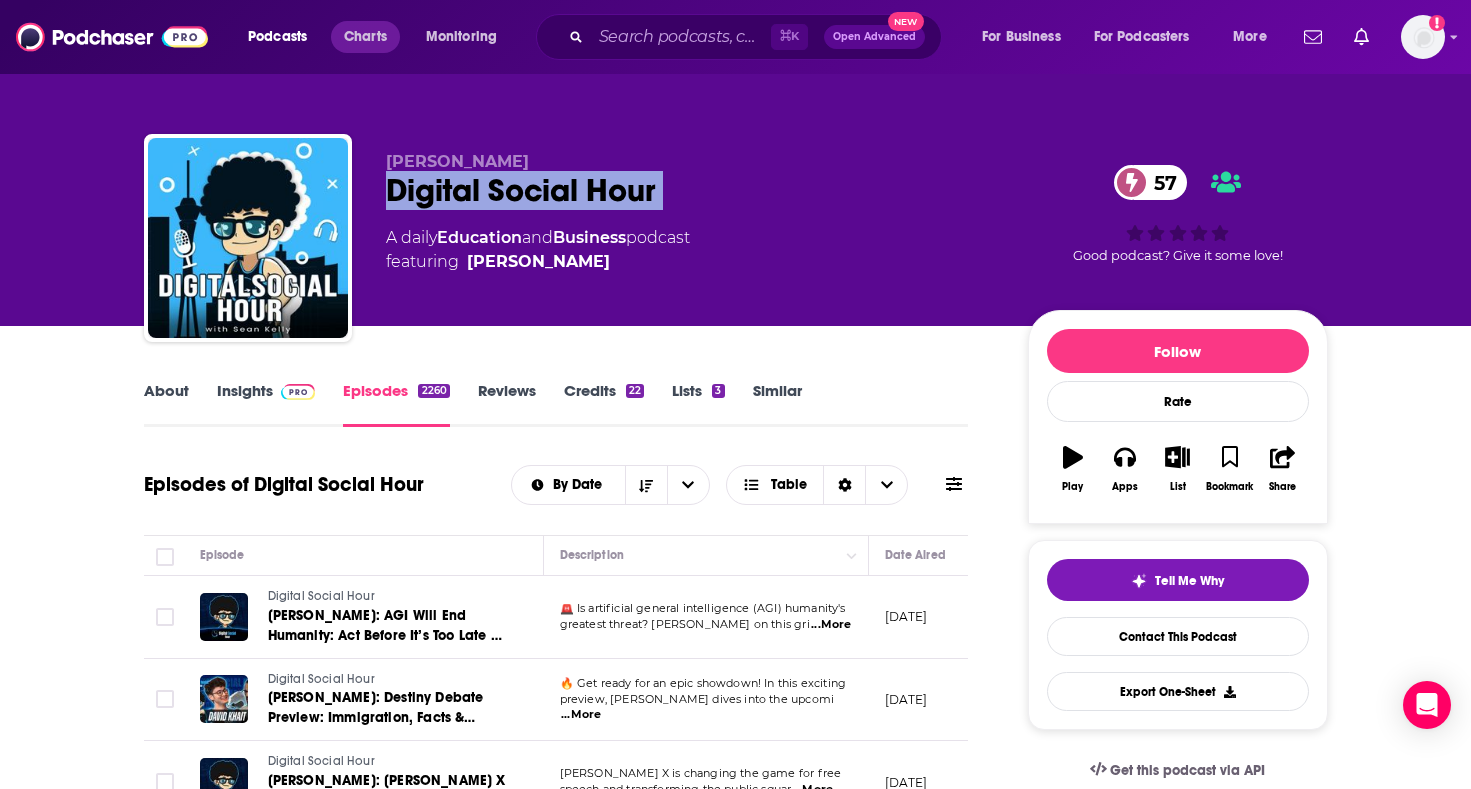 click on "Charts" at bounding box center (365, 37) 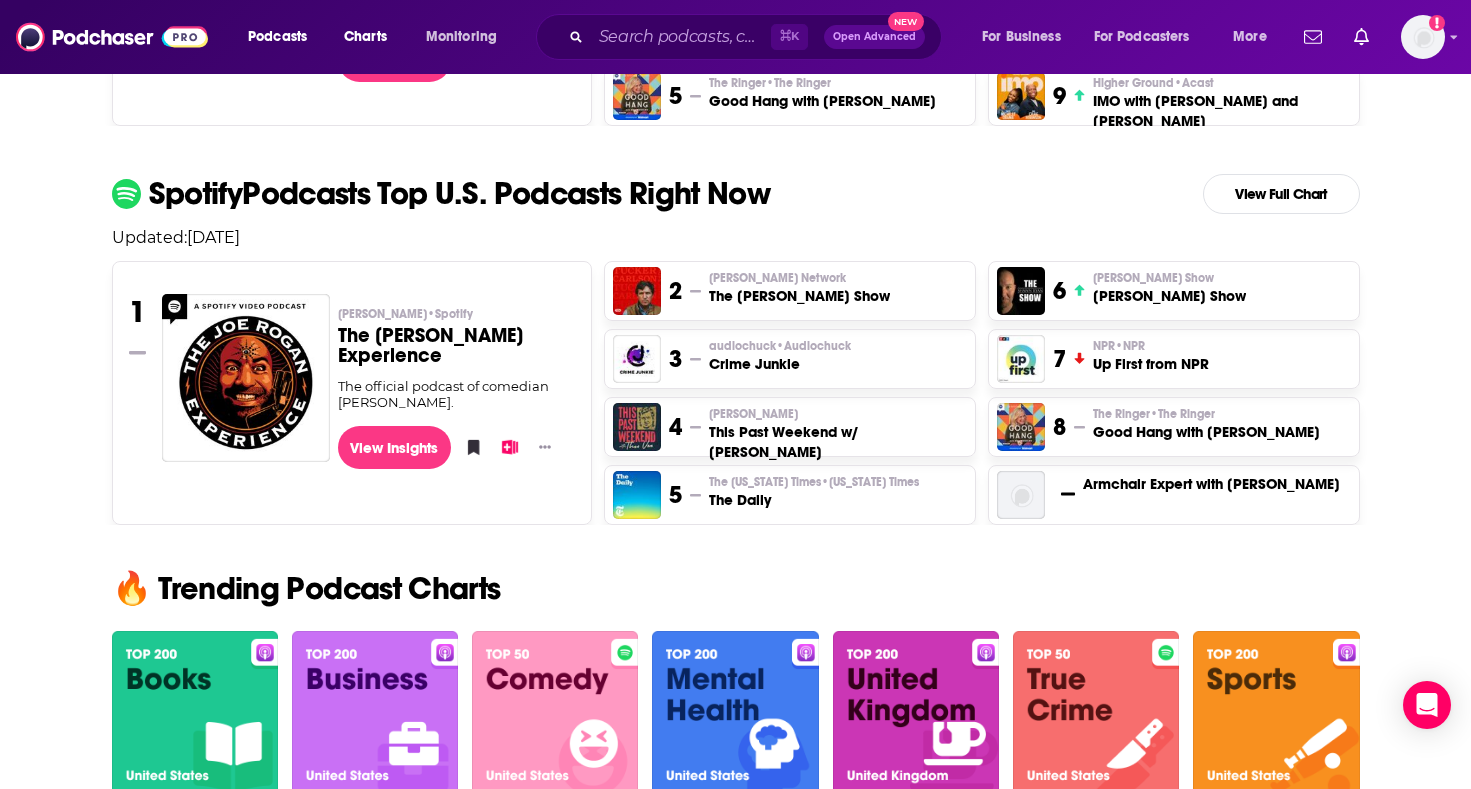 scroll, scrollTop: 783, scrollLeft: 0, axis: vertical 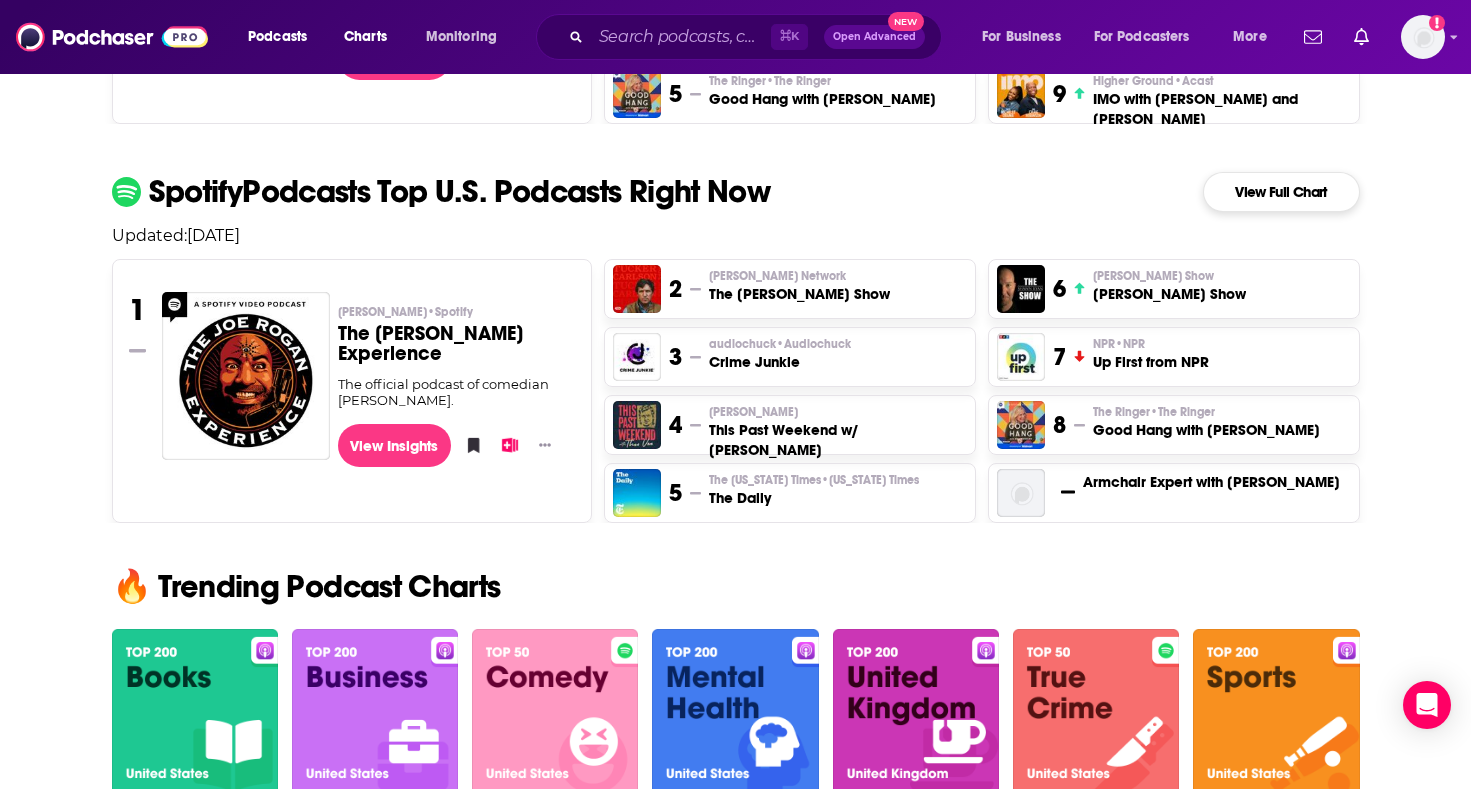 click on "View Full Chart" at bounding box center [1281, 192] 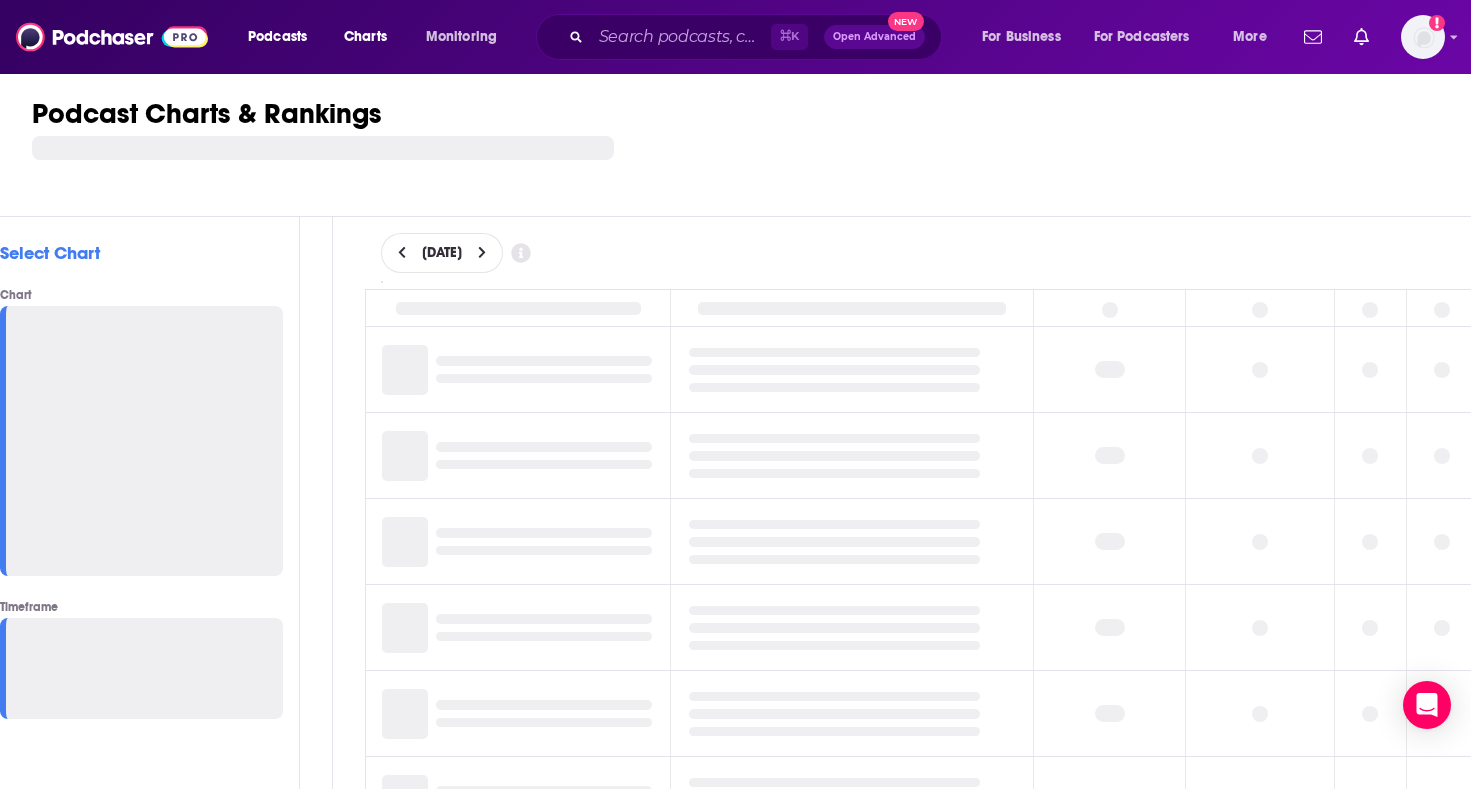 scroll, scrollTop: 0, scrollLeft: 0, axis: both 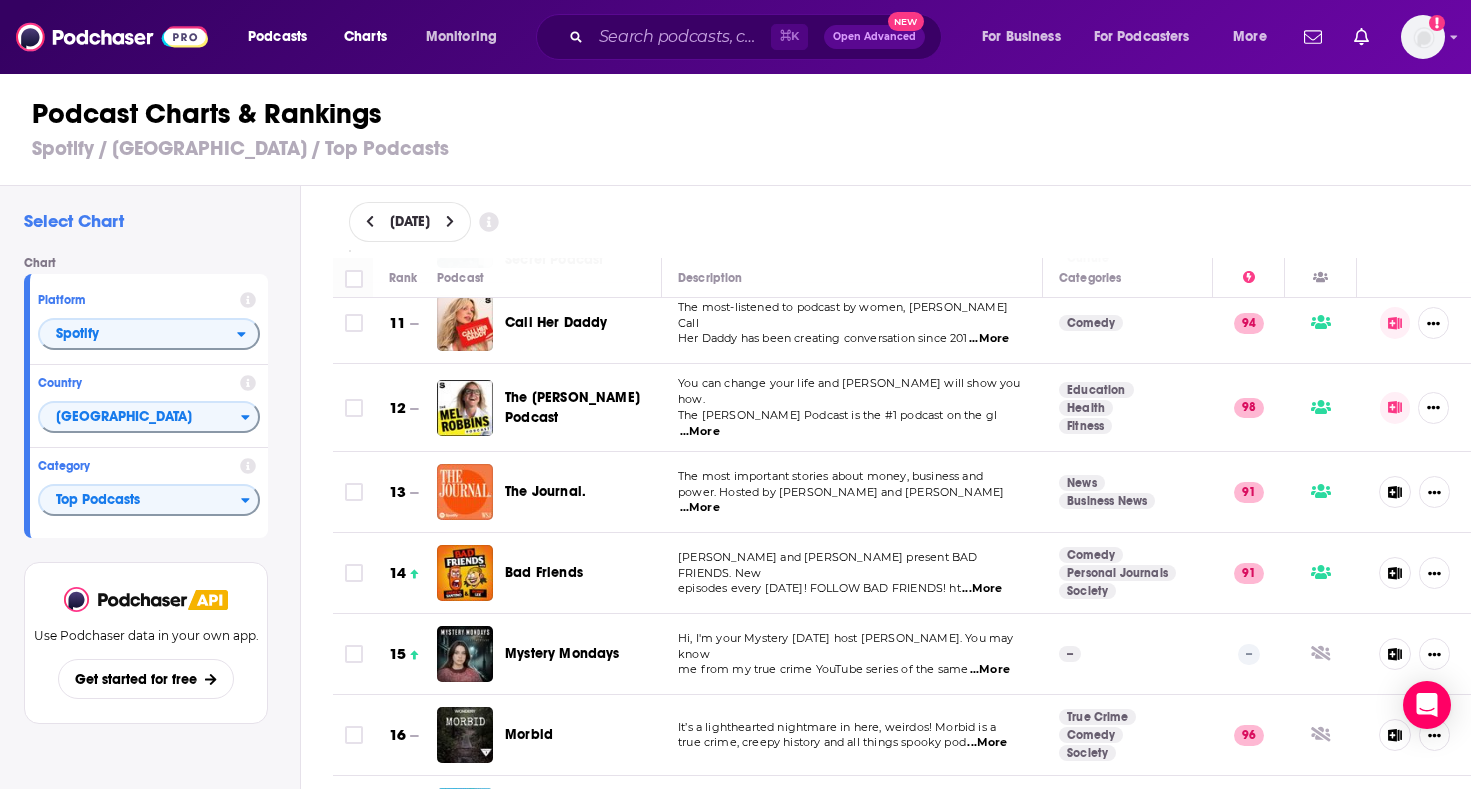 click on "...More" at bounding box center [700, 508] 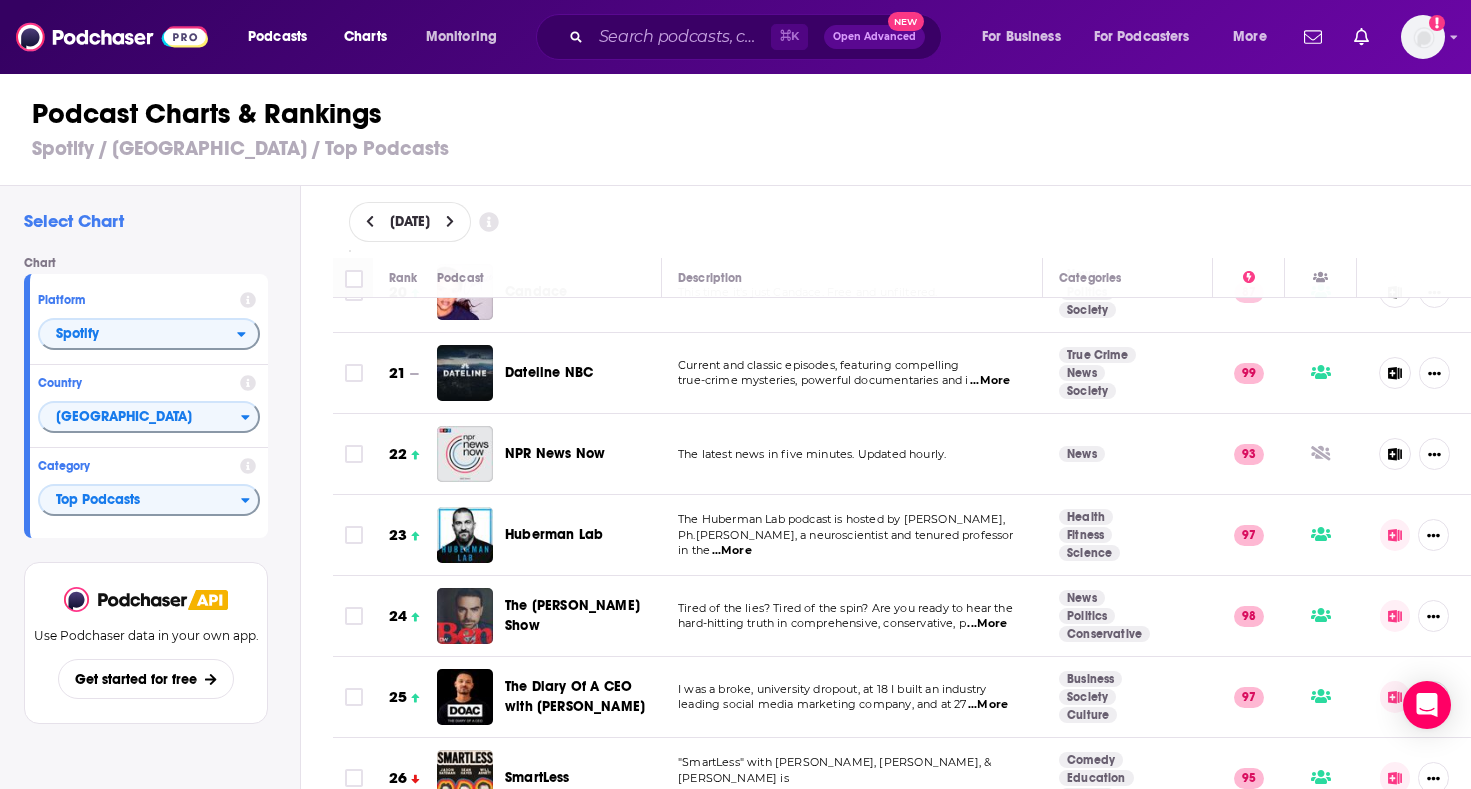 scroll, scrollTop: 1603, scrollLeft: 0, axis: vertical 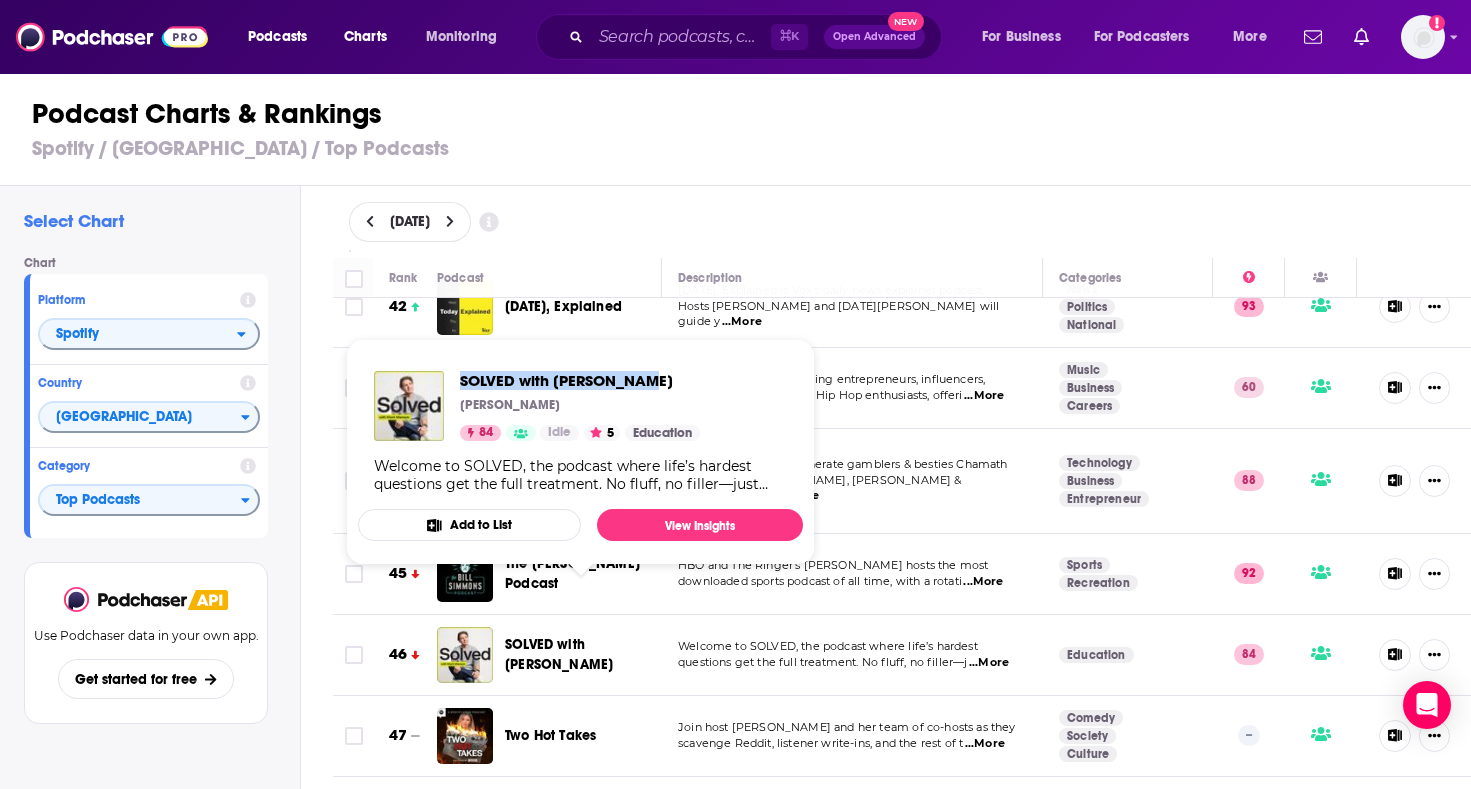copy on "SOLVED with [PERSON_NAME]" 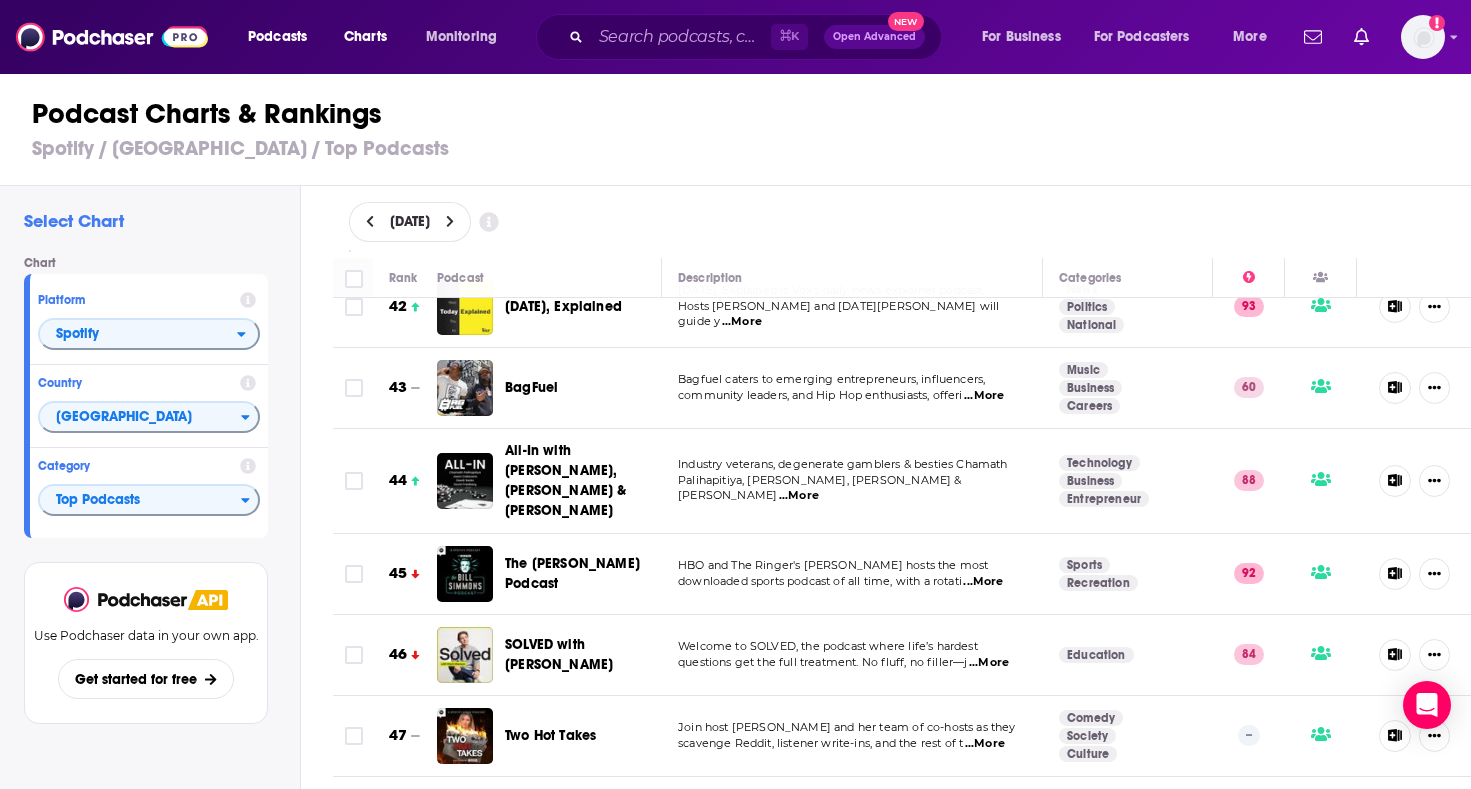 click on "SOLVED with [PERSON_NAME]" at bounding box center [559, 654] 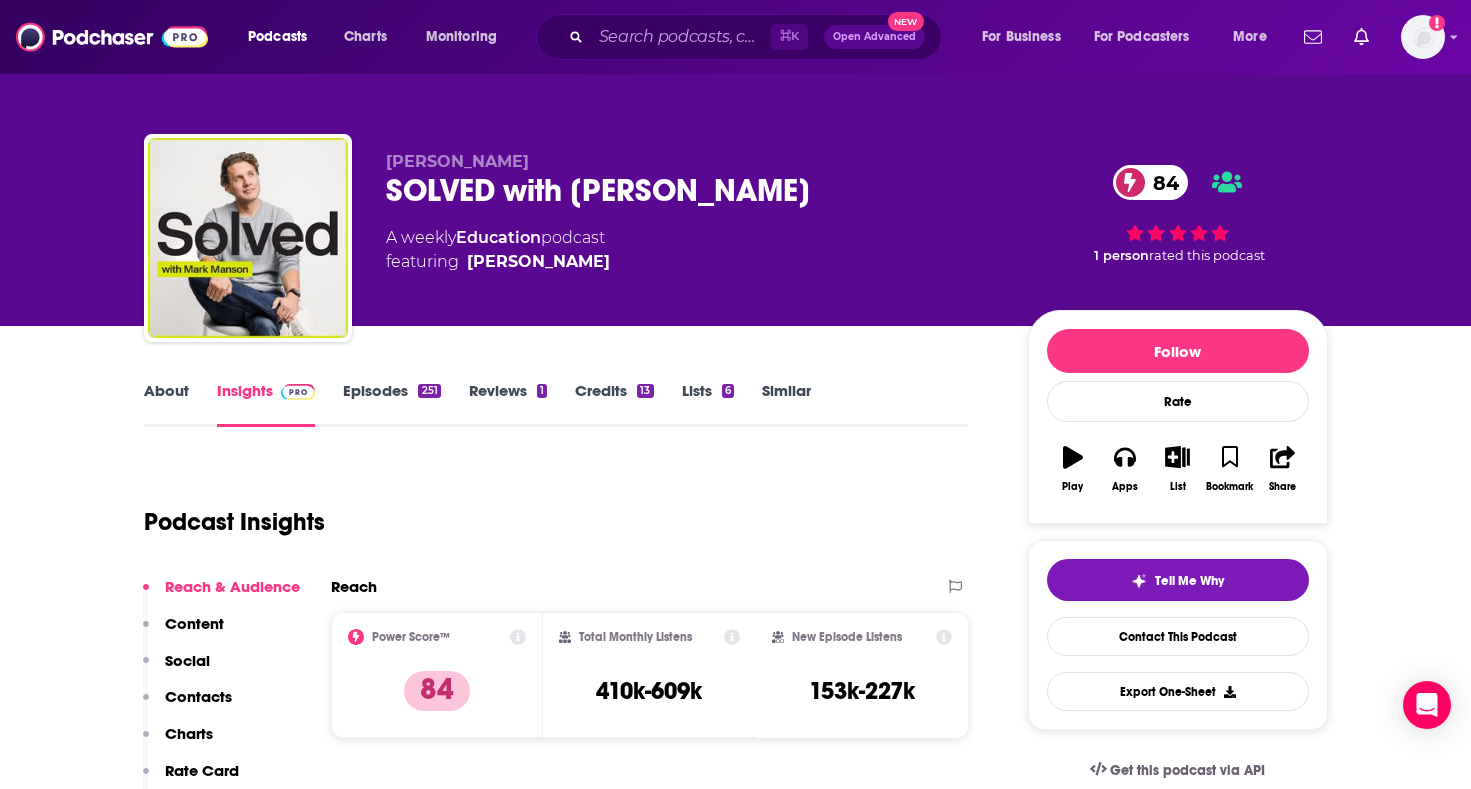 click on "Episodes 251" at bounding box center (391, 404) 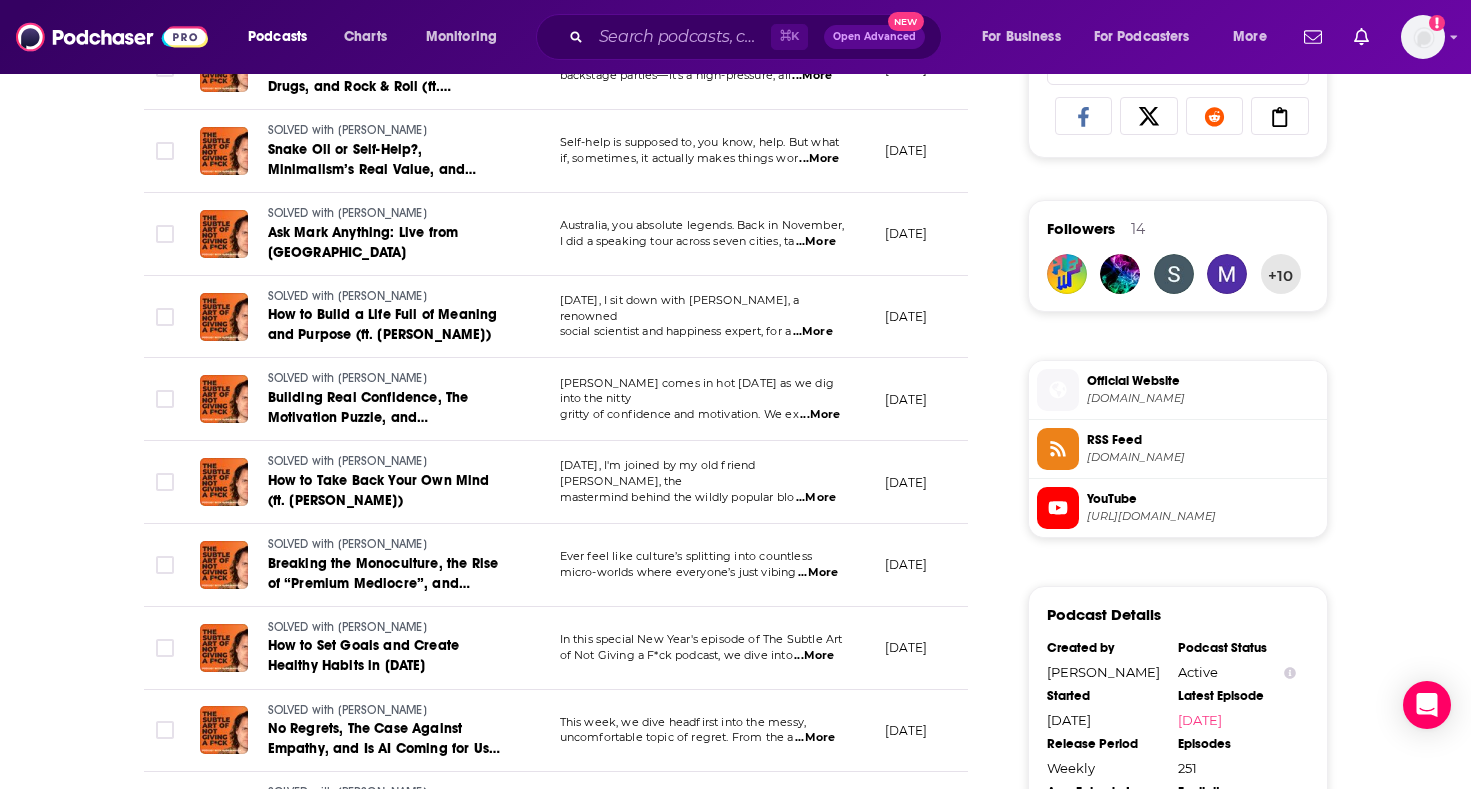 scroll, scrollTop: 1382, scrollLeft: 0, axis: vertical 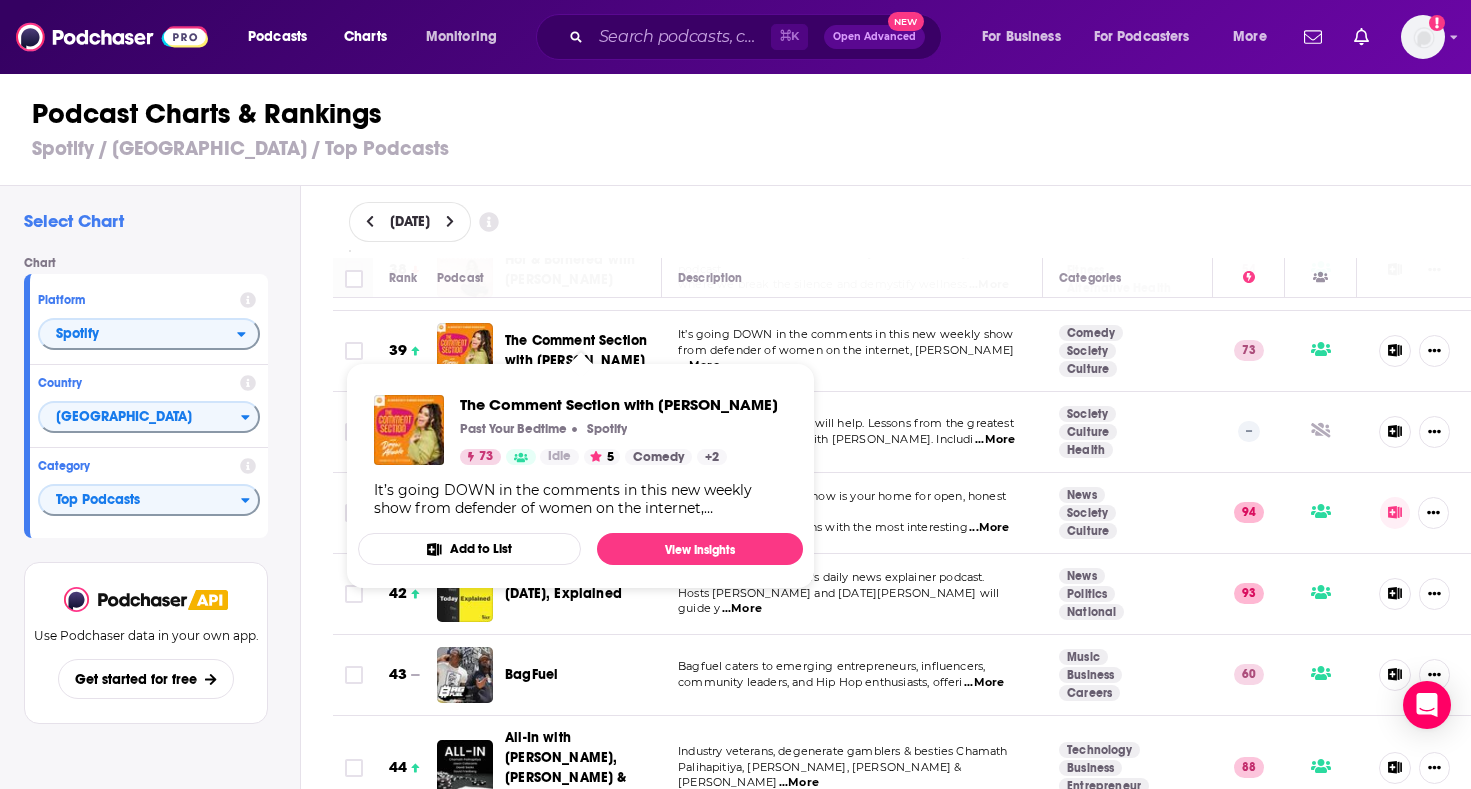 click on "The Comment Section with [PERSON_NAME]" at bounding box center (581, 351) 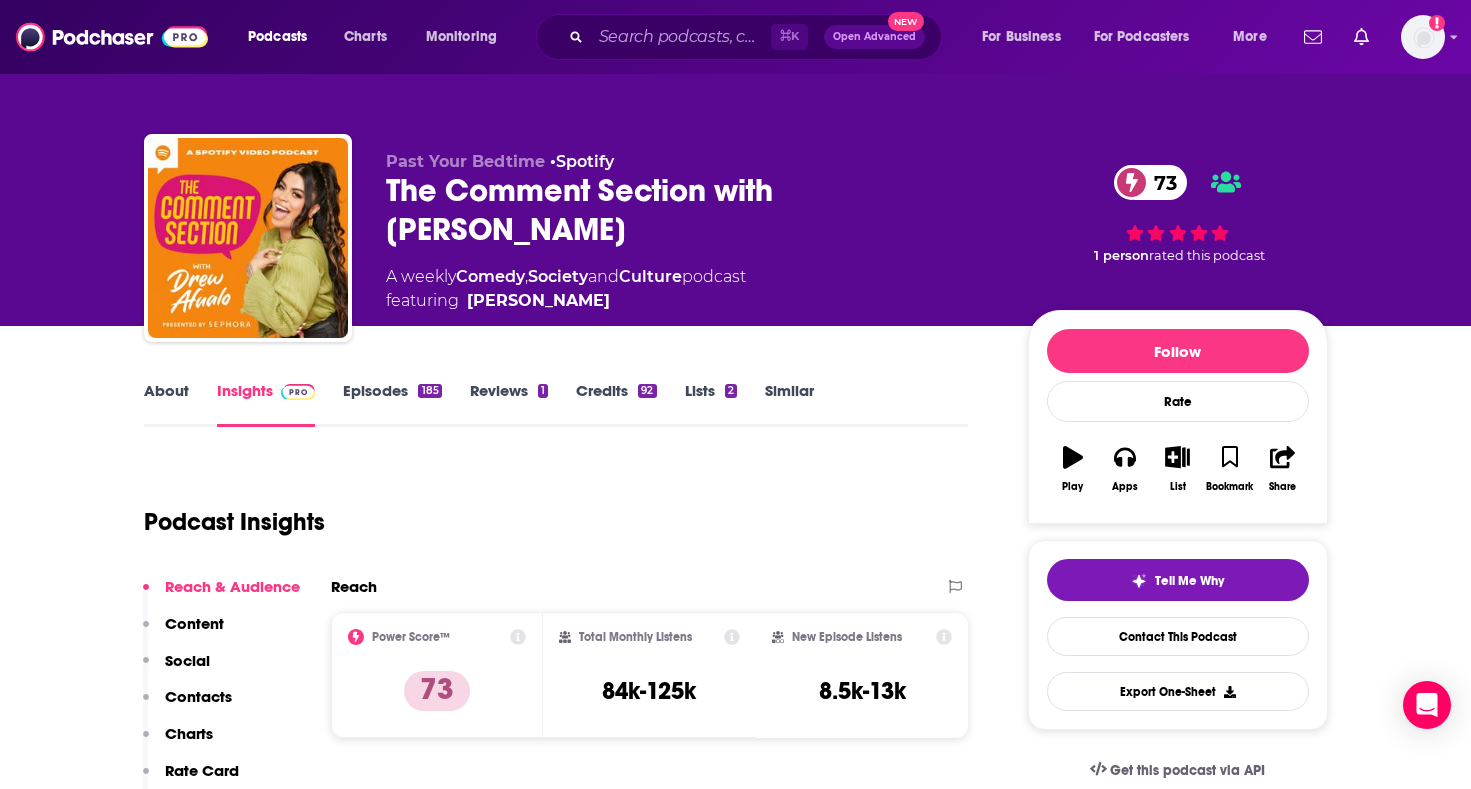 click on "Episodes 185" at bounding box center [392, 404] 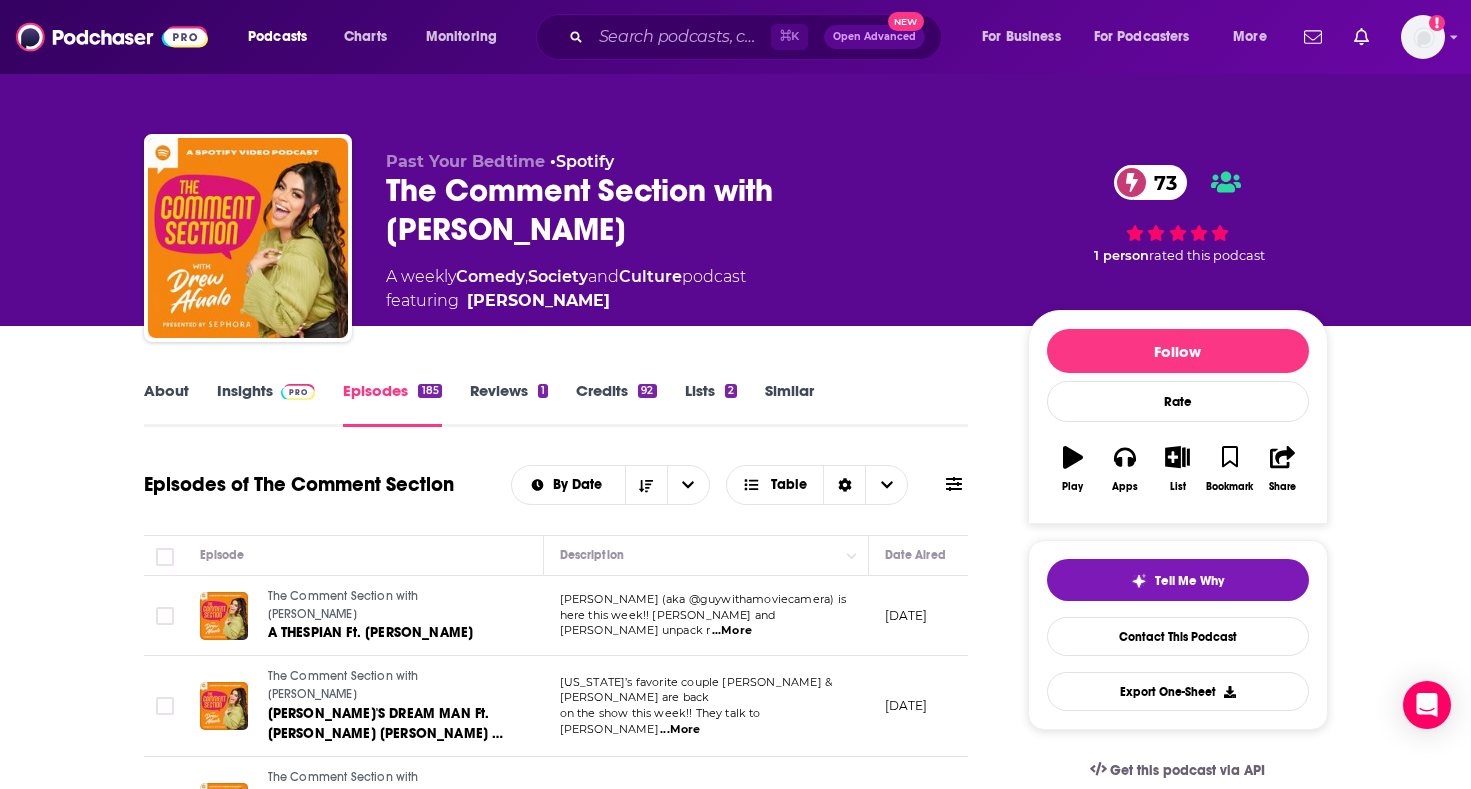 click on "The Comment Section with [PERSON_NAME] 73" at bounding box center (691, 210) 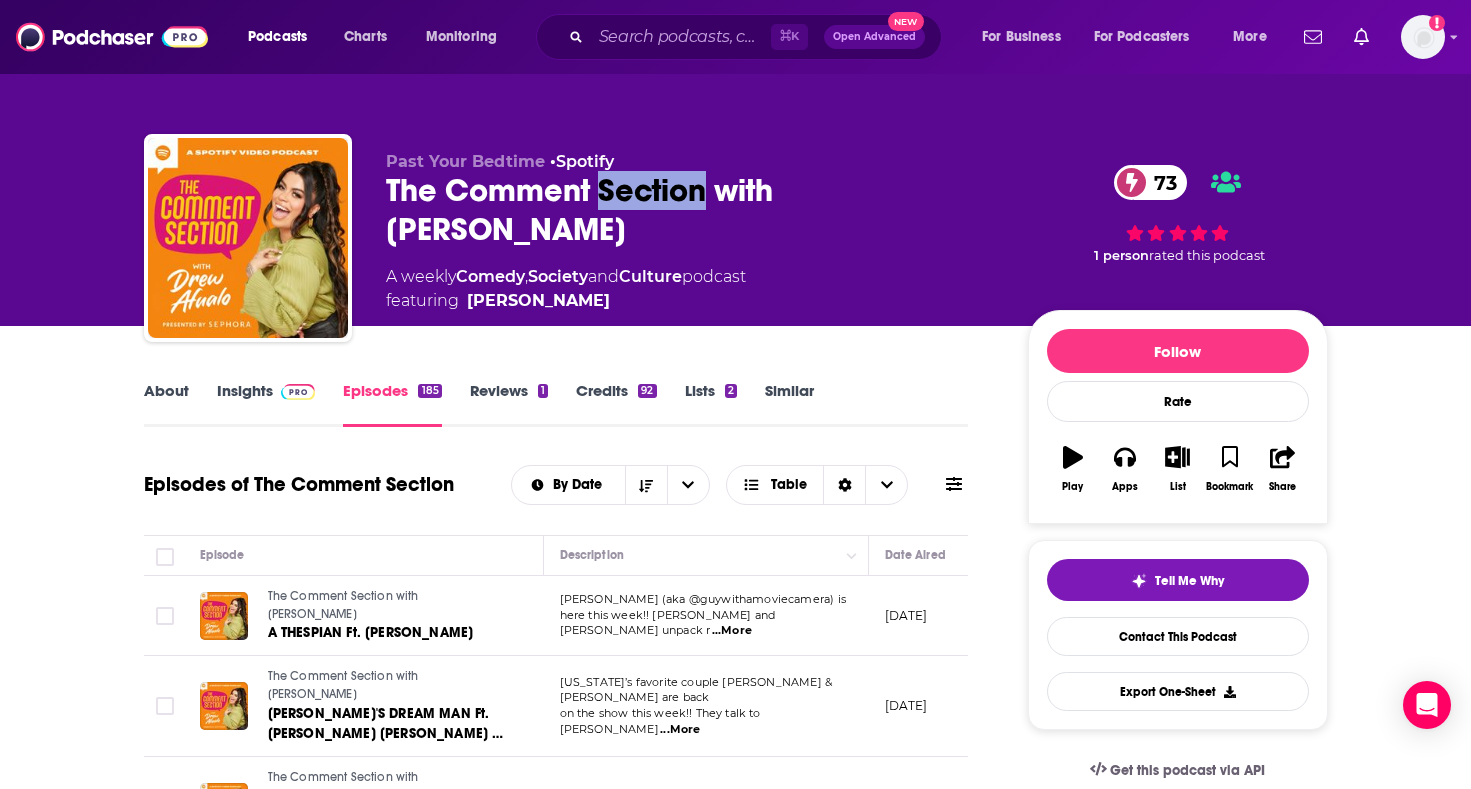 click on "The Comment Section with [PERSON_NAME] 73" at bounding box center [691, 210] 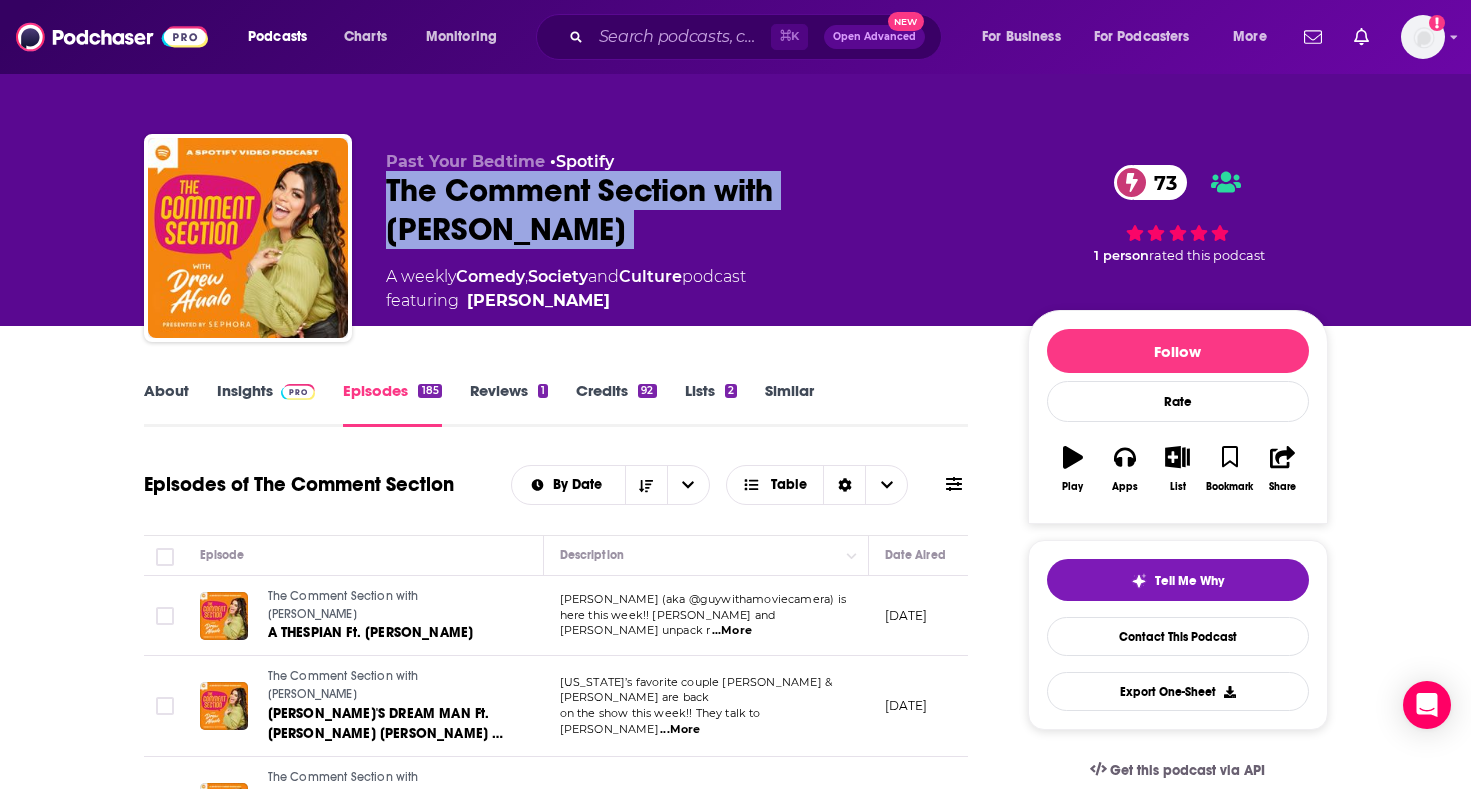 copy on "The Comment Section with [PERSON_NAME] 73" 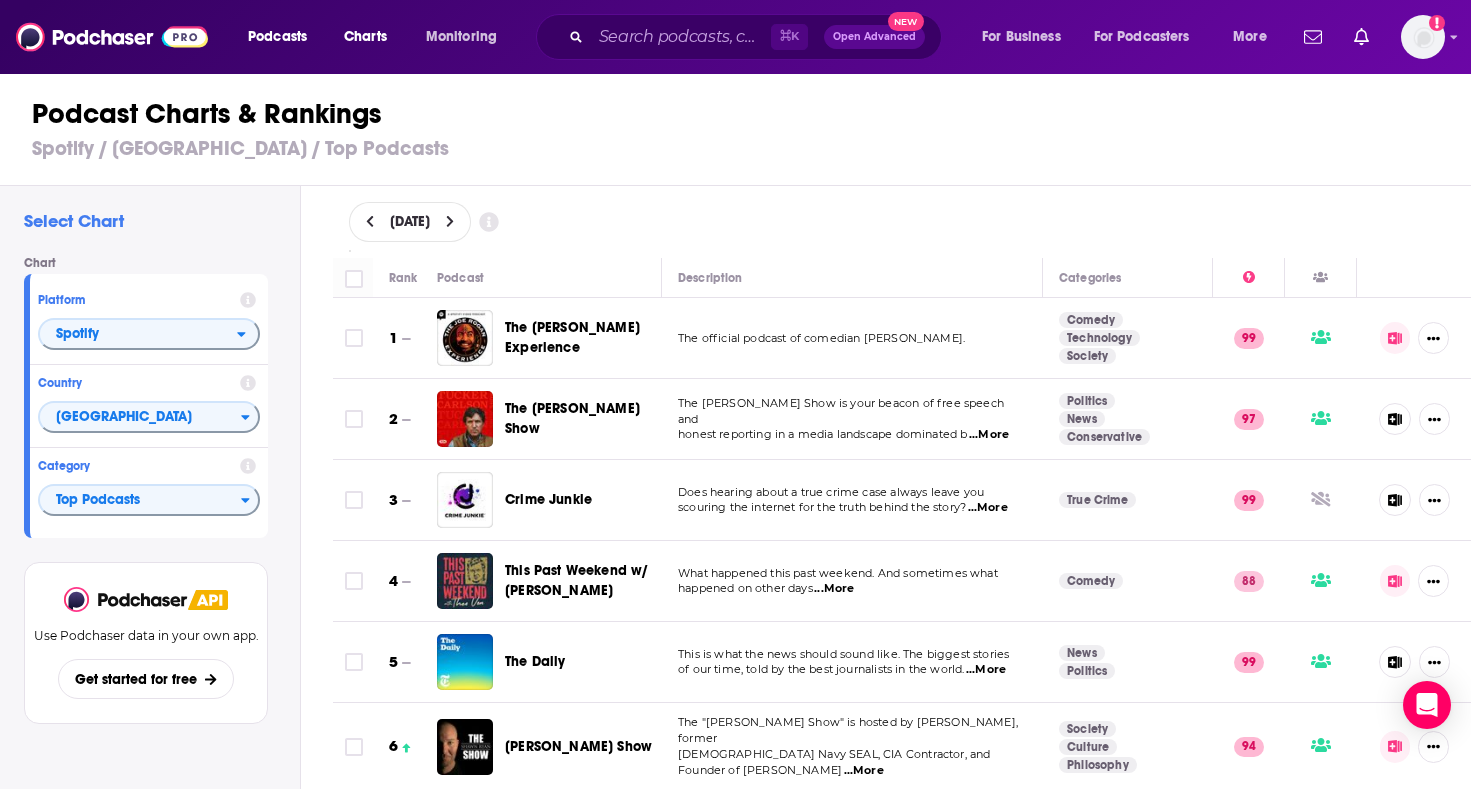scroll, scrollTop: 0, scrollLeft: 0, axis: both 